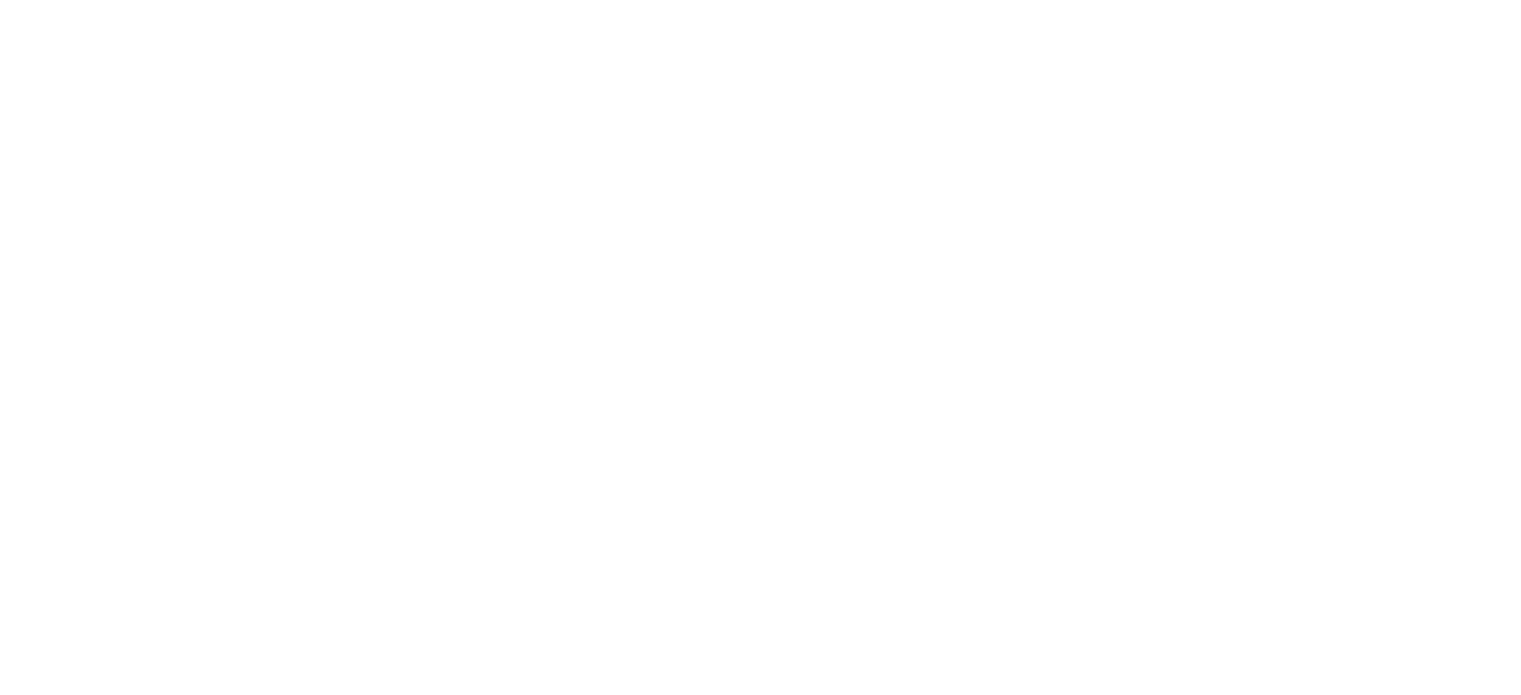 scroll, scrollTop: 0, scrollLeft: 0, axis: both 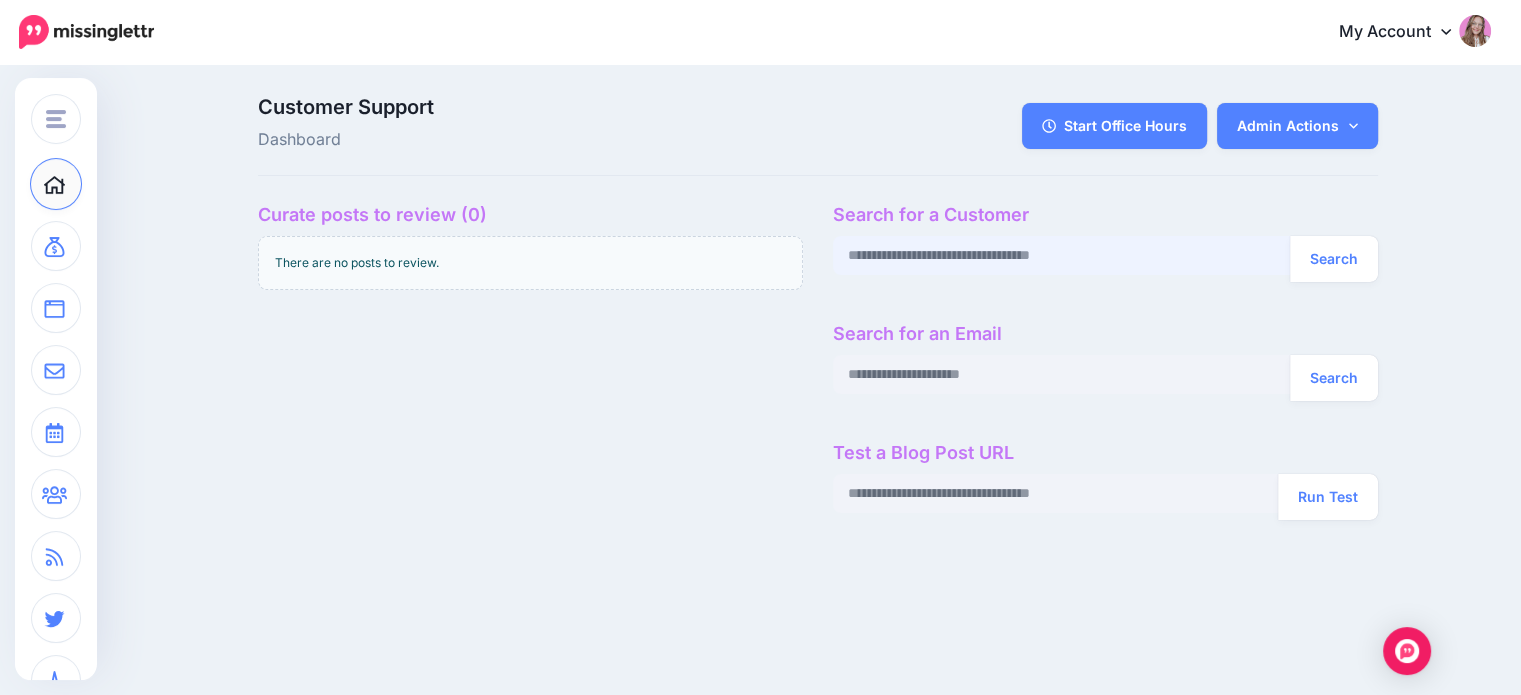 click at bounding box center (1062, 255) 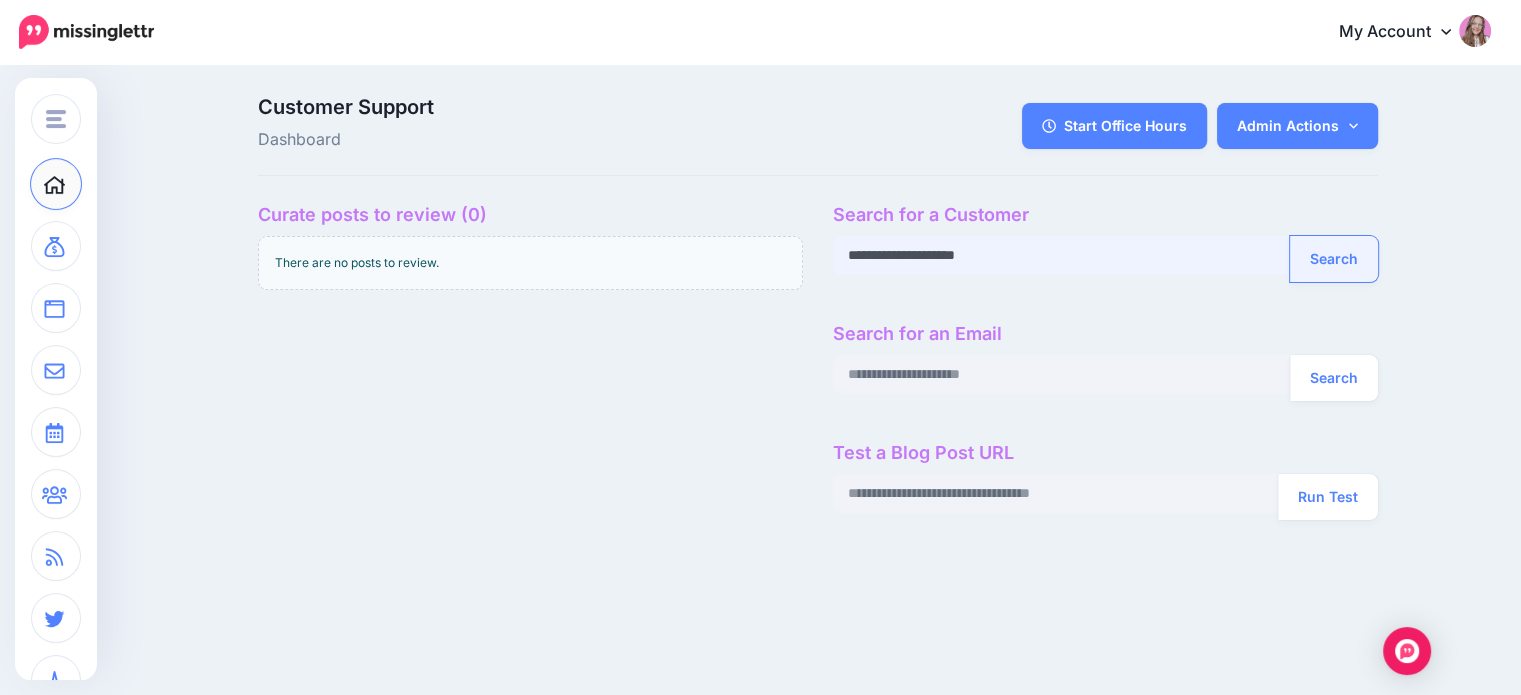 type on "**********" 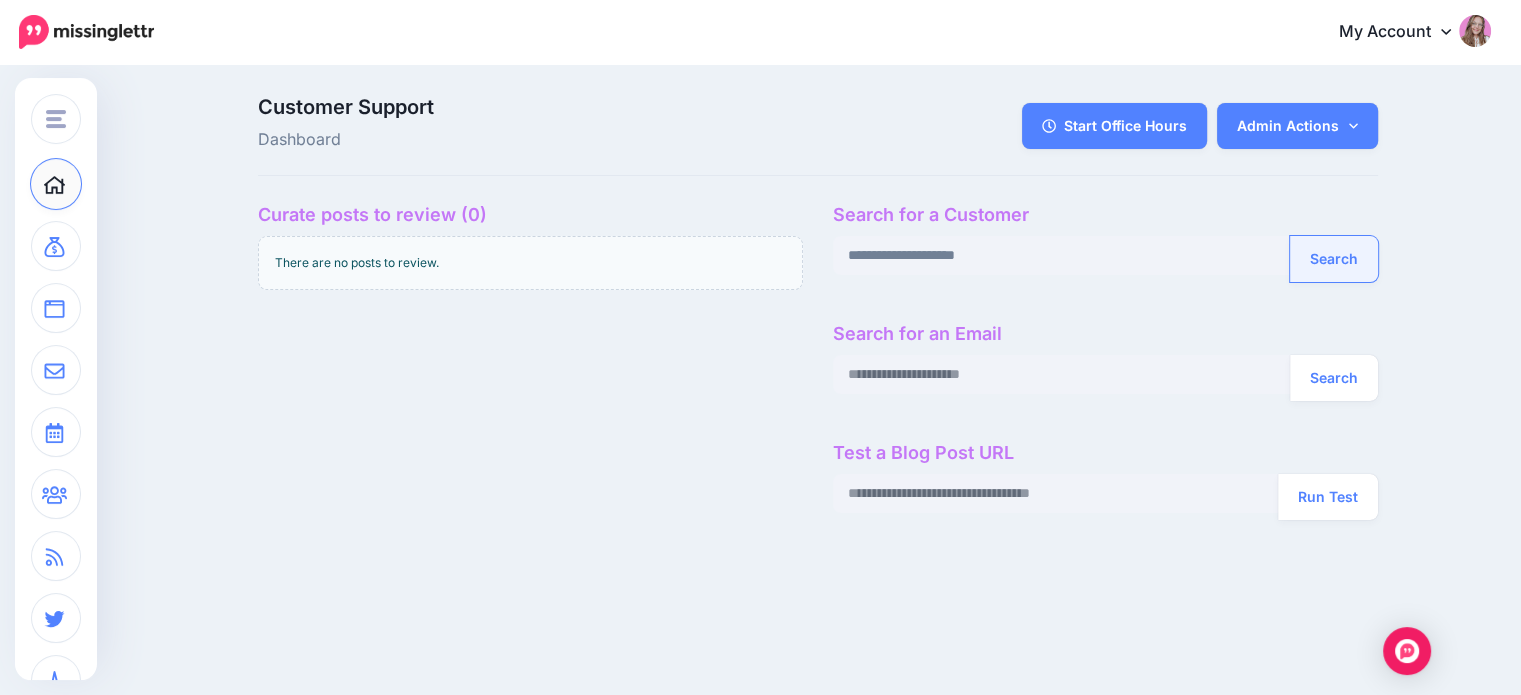 click on "Search" at bounding box center (1334, 259) 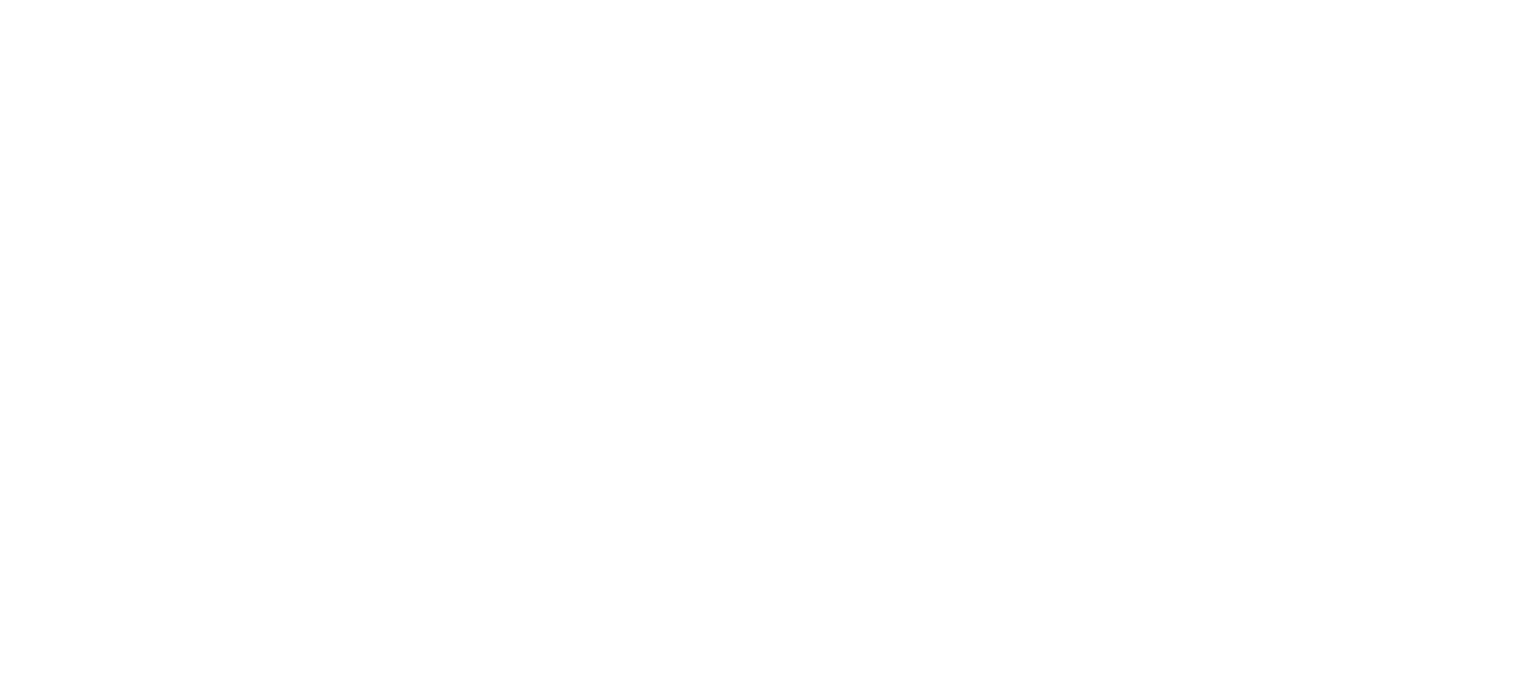 scroll, scrollTop: 0, scrollLeft: 0, axis: both 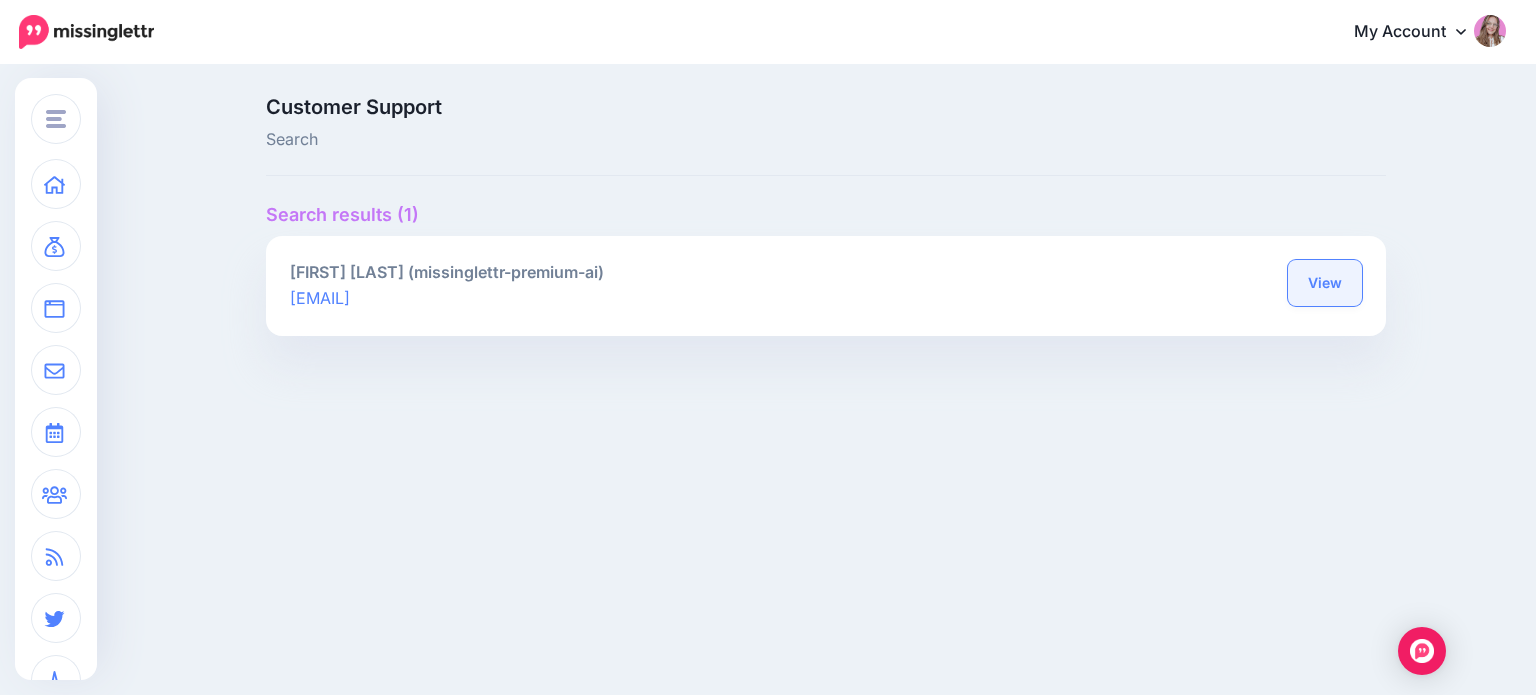 click on "View" at bounding box center (1325, 283) 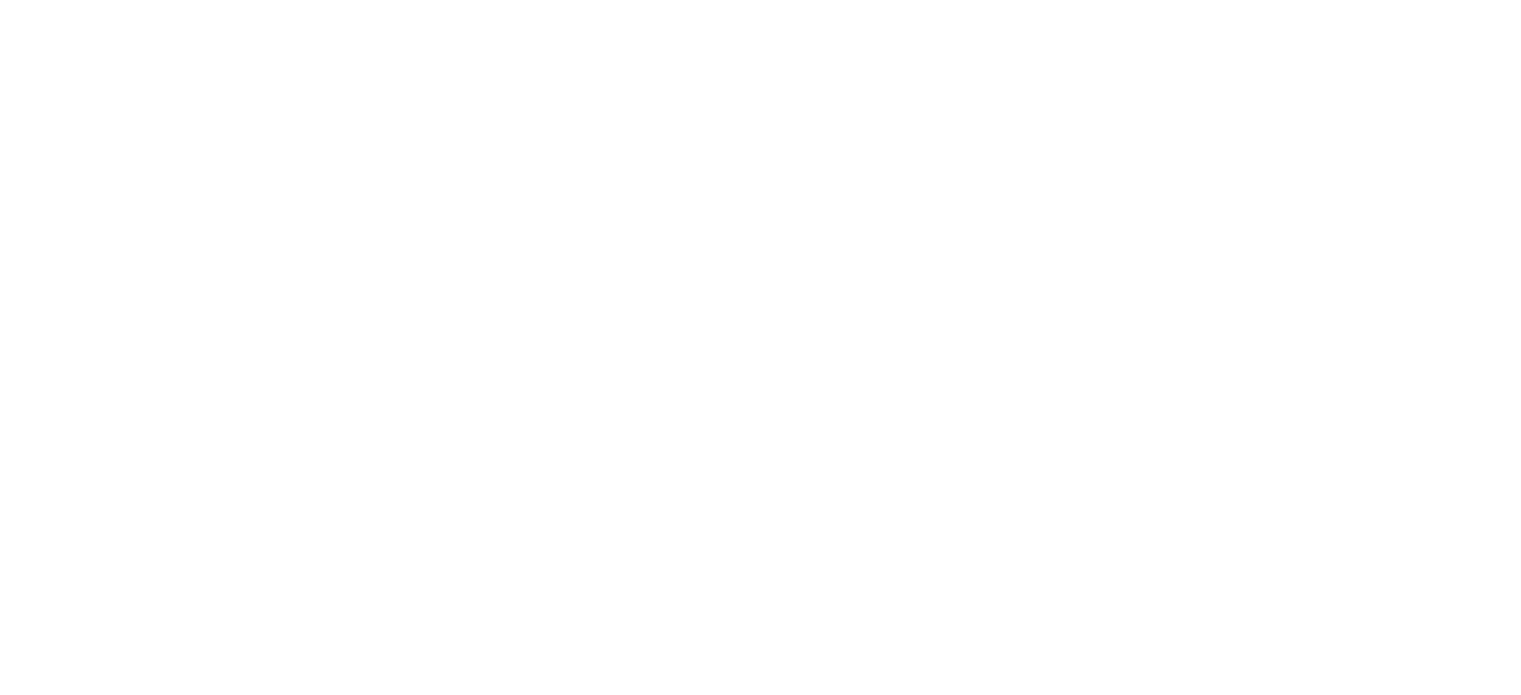scroll, scrollTop: 0, scrollLeft: 0, axis: both 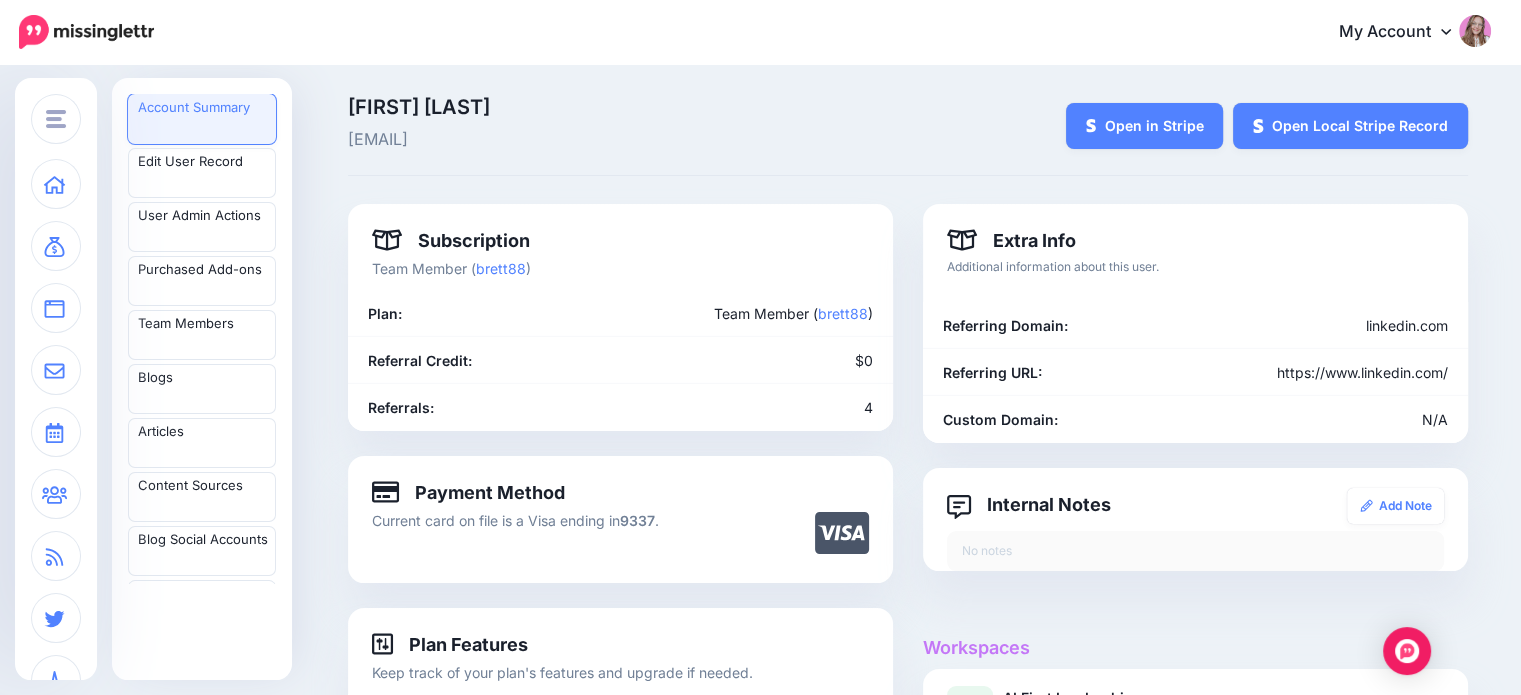 drag, startPoint x: 360, startPoint y: 103, endPoint x: 560, endPoint y: 129, distance: 201.68292 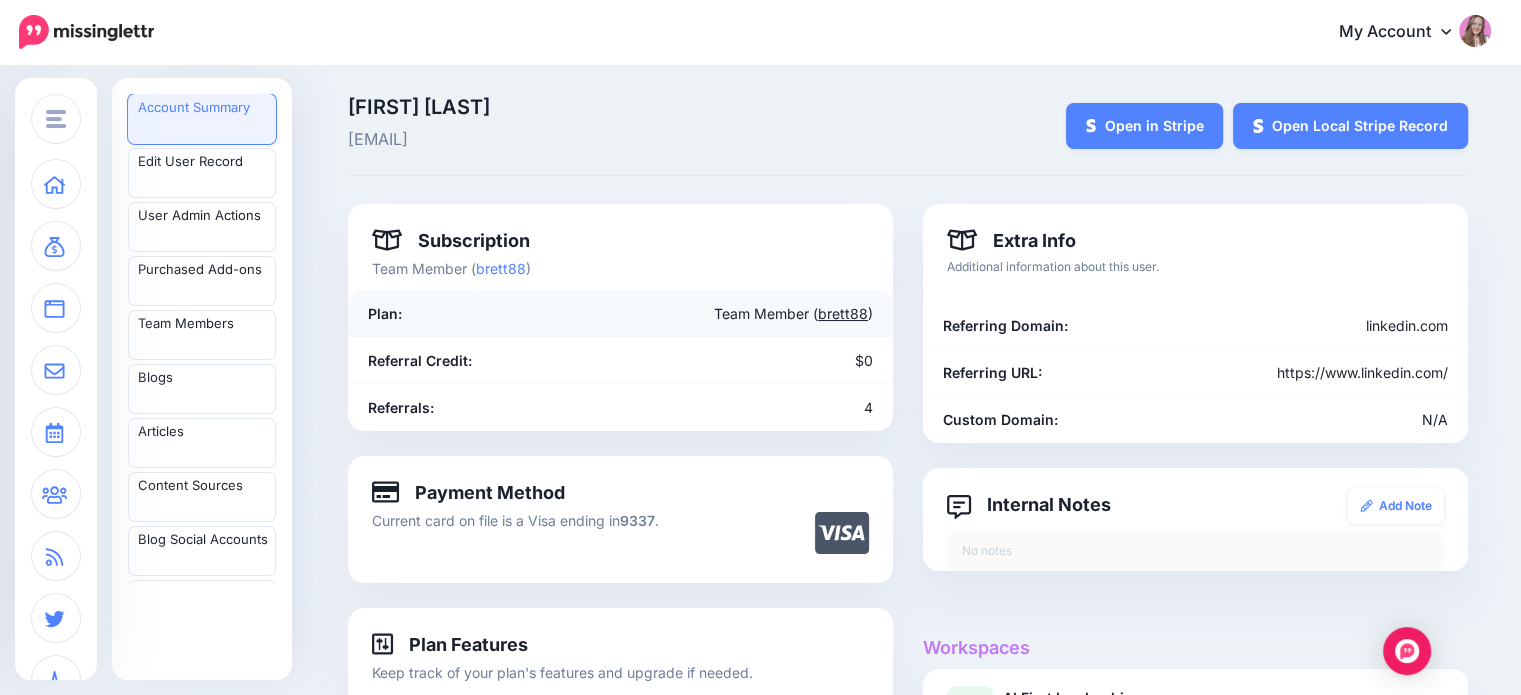click on "brett88" at bounding box center [843, 313] 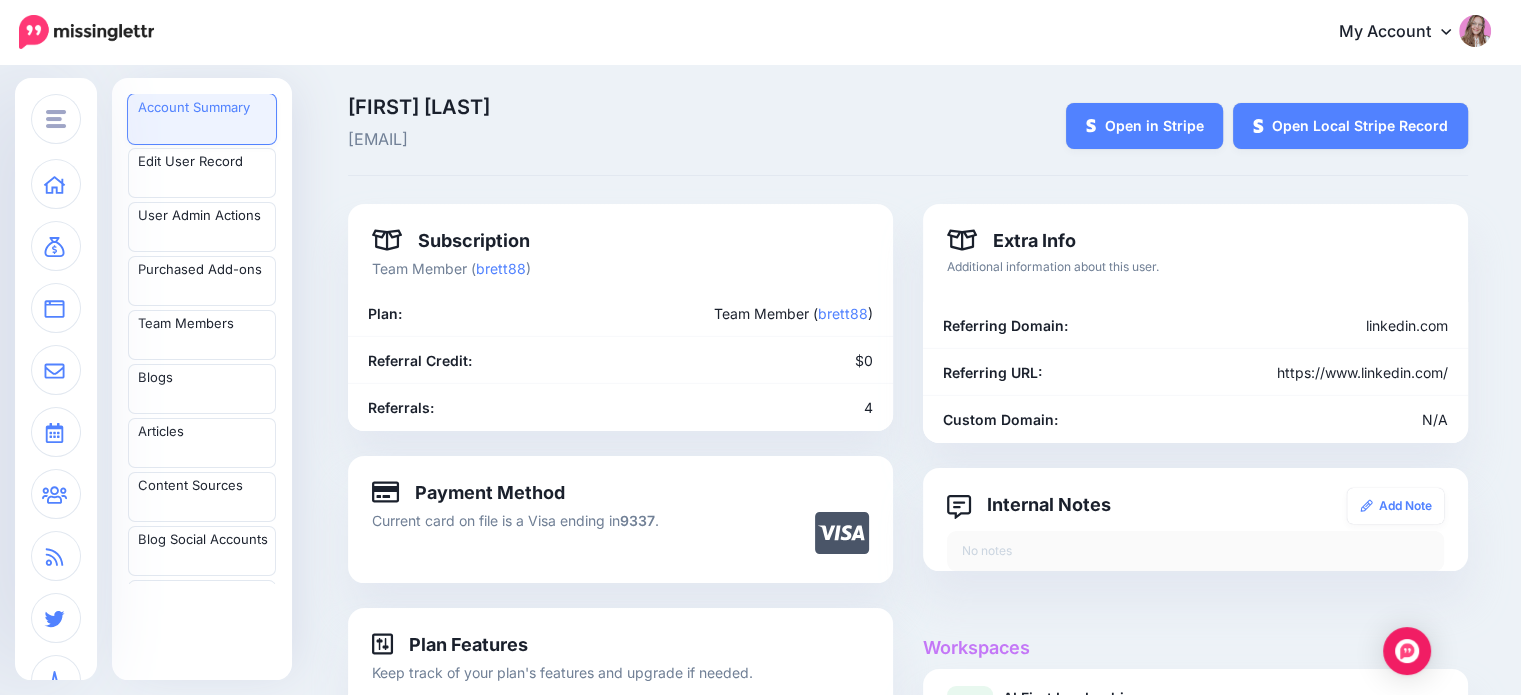 scroll, scrollTop: 0, scrollLeft: 0, axis: both 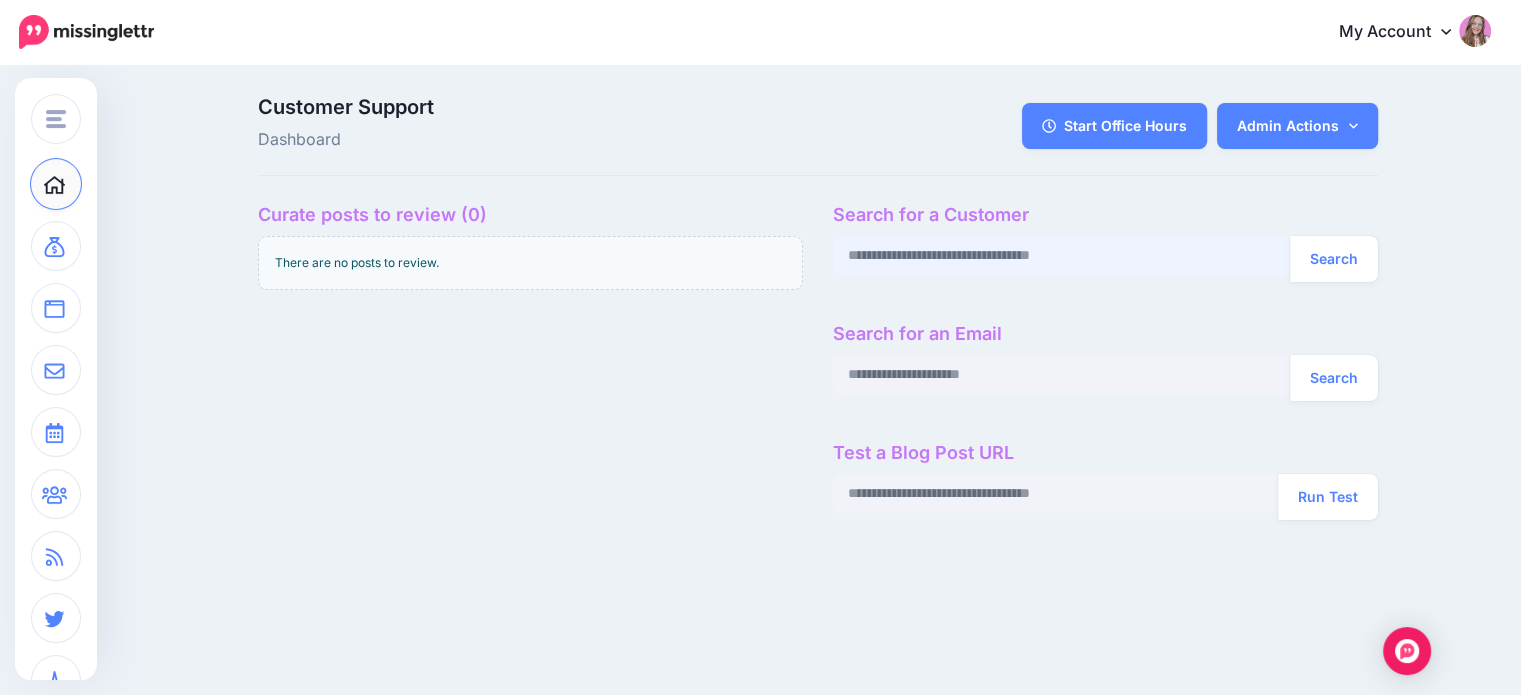 click at bounding box center (1062, 255) 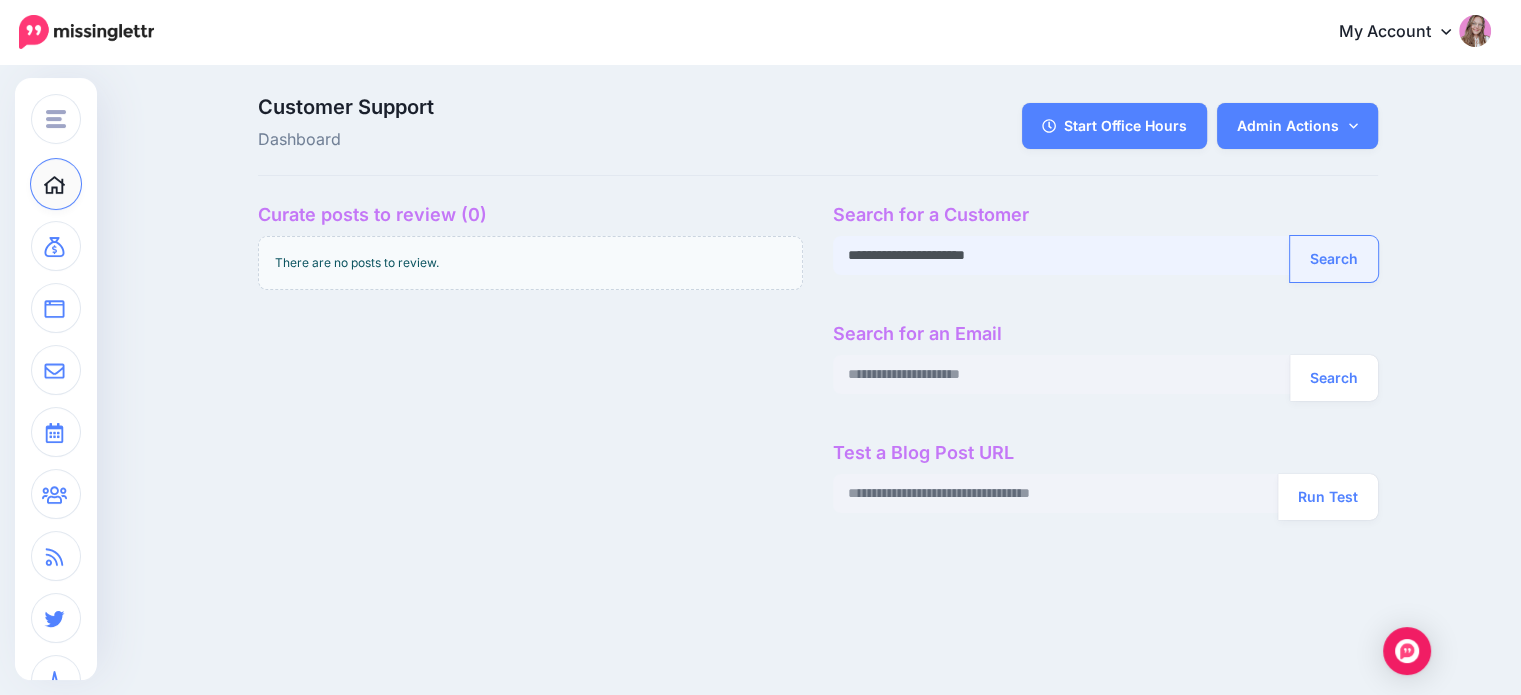 type on "**********" 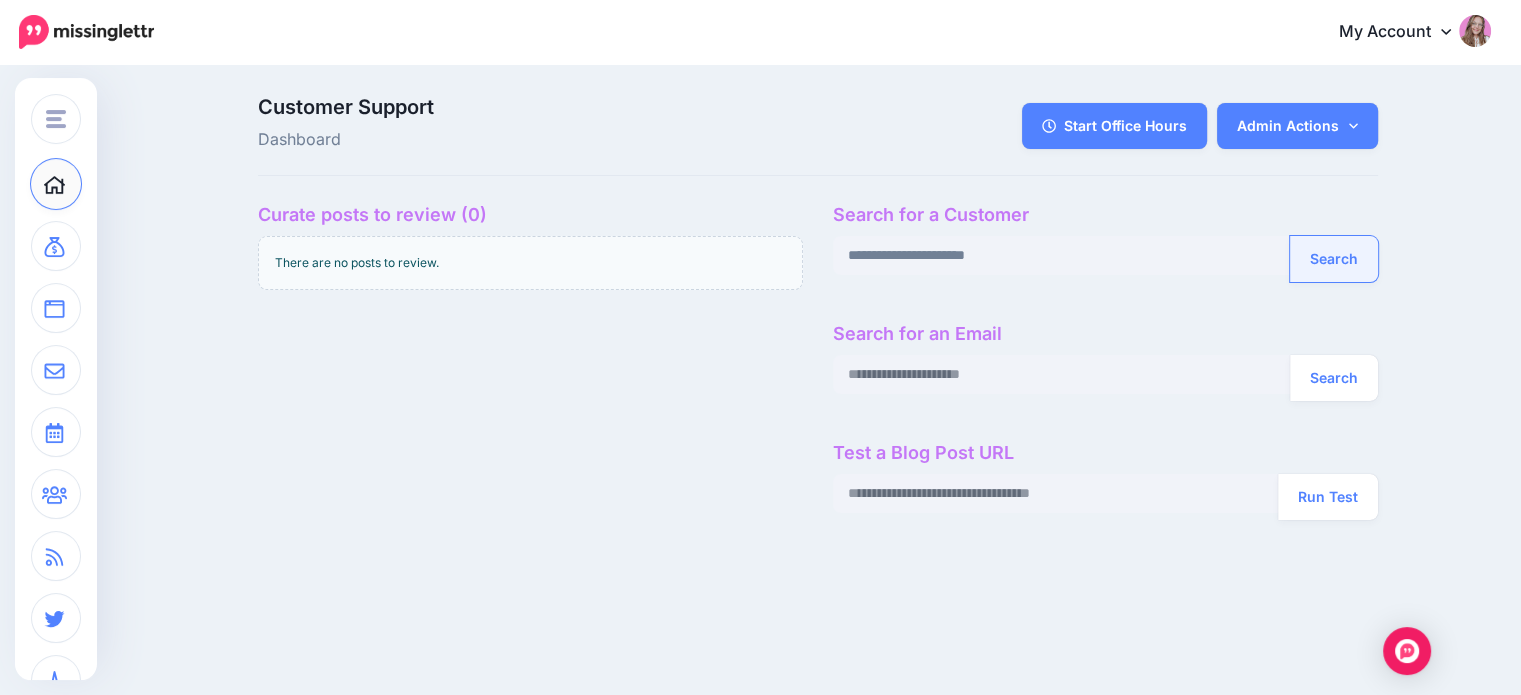 click on "Search" at bounding box center [1334, 259] 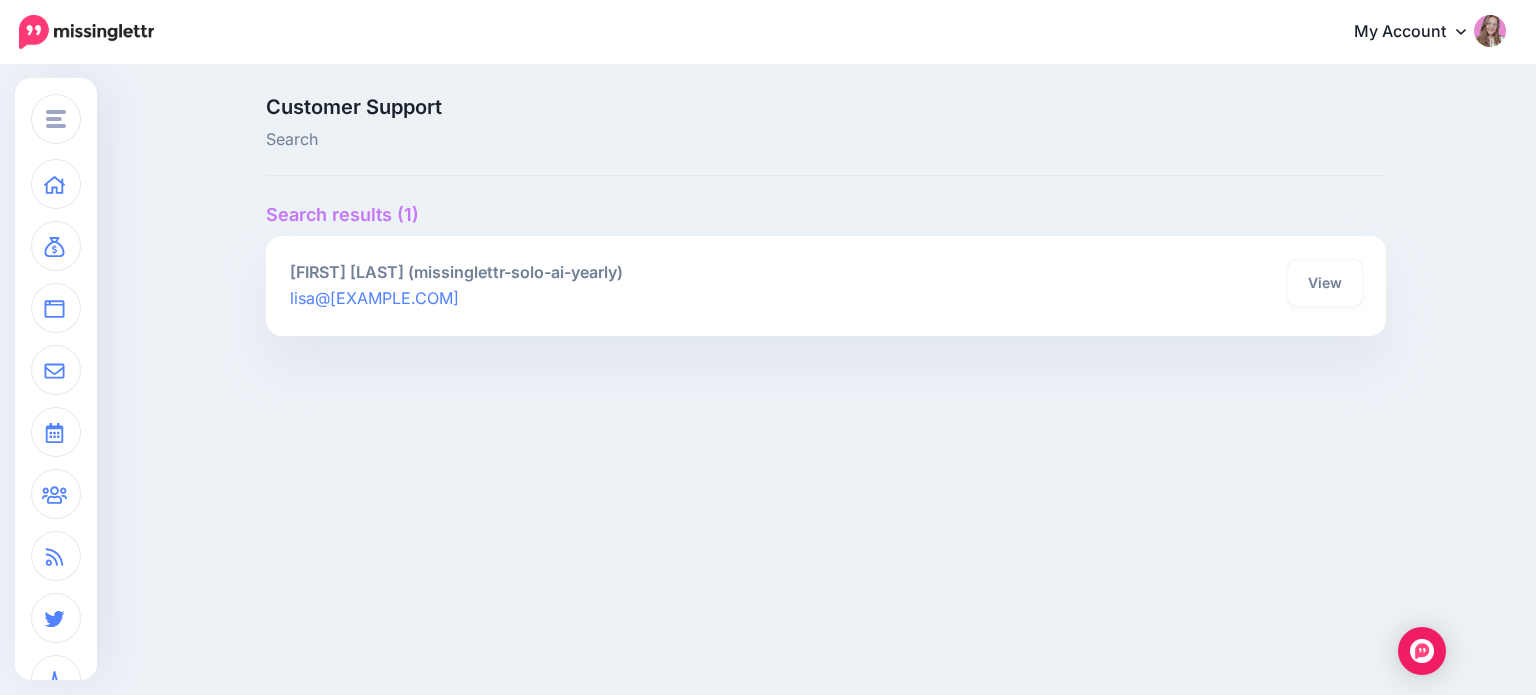 scroll, scrollTop: 0, scrollLeft: 0, axis: both 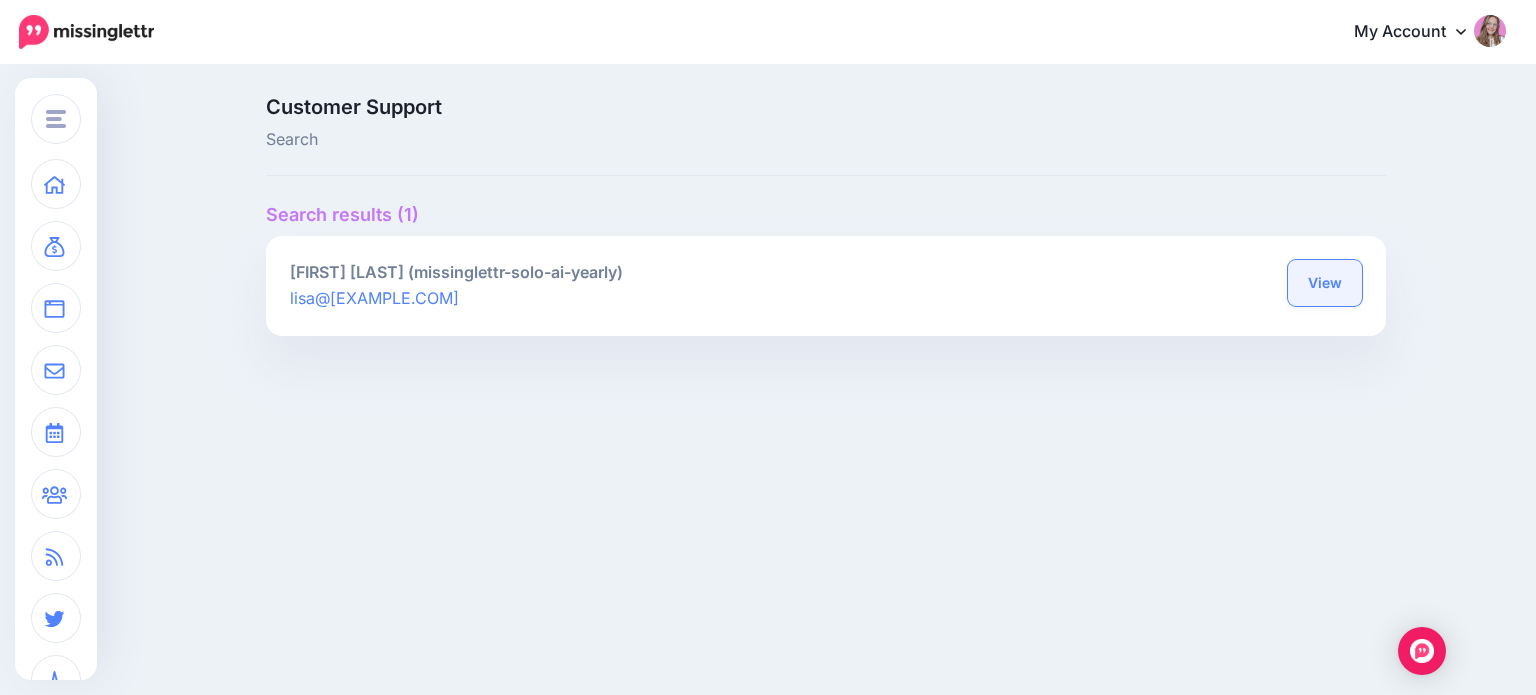 click on "View" at bounding box center [1325, 283] 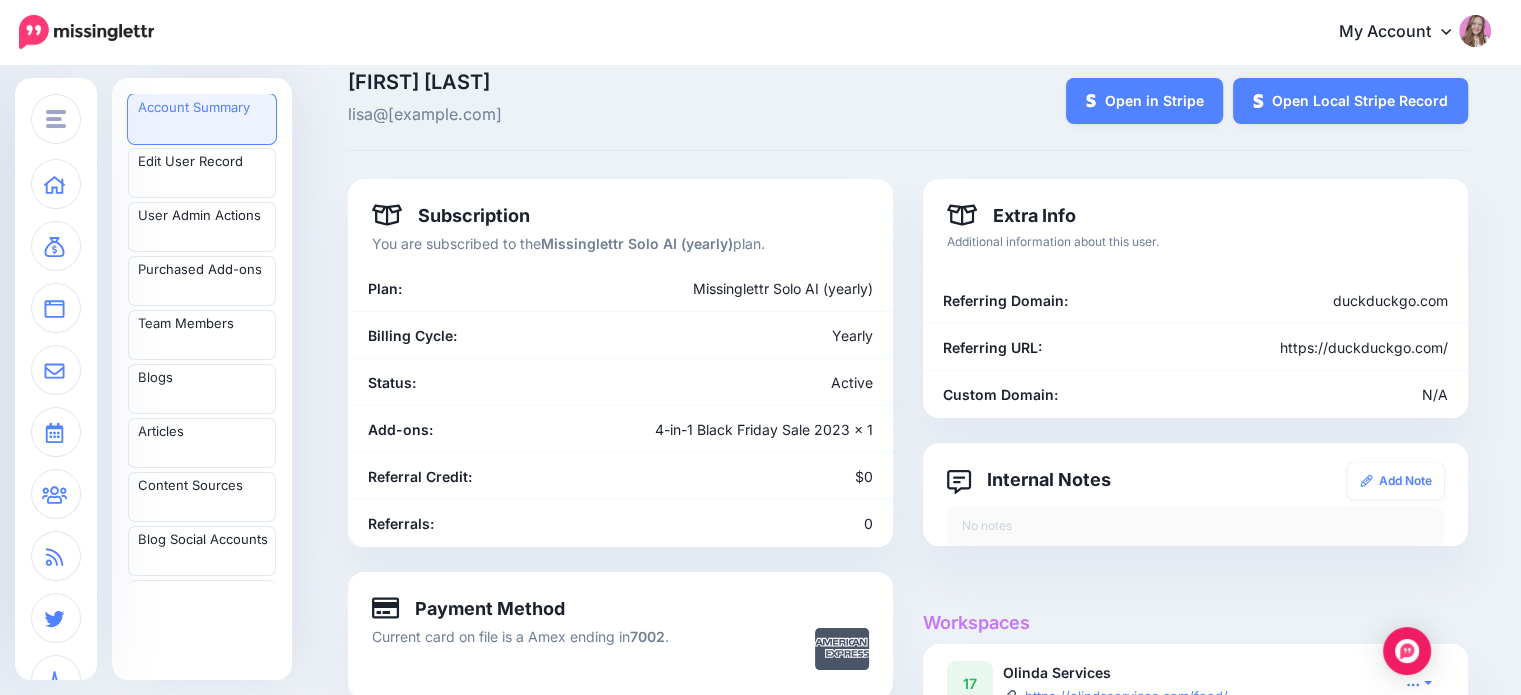 scroll, scrollTop: 100, scrollLeft: 0, axis: vertical 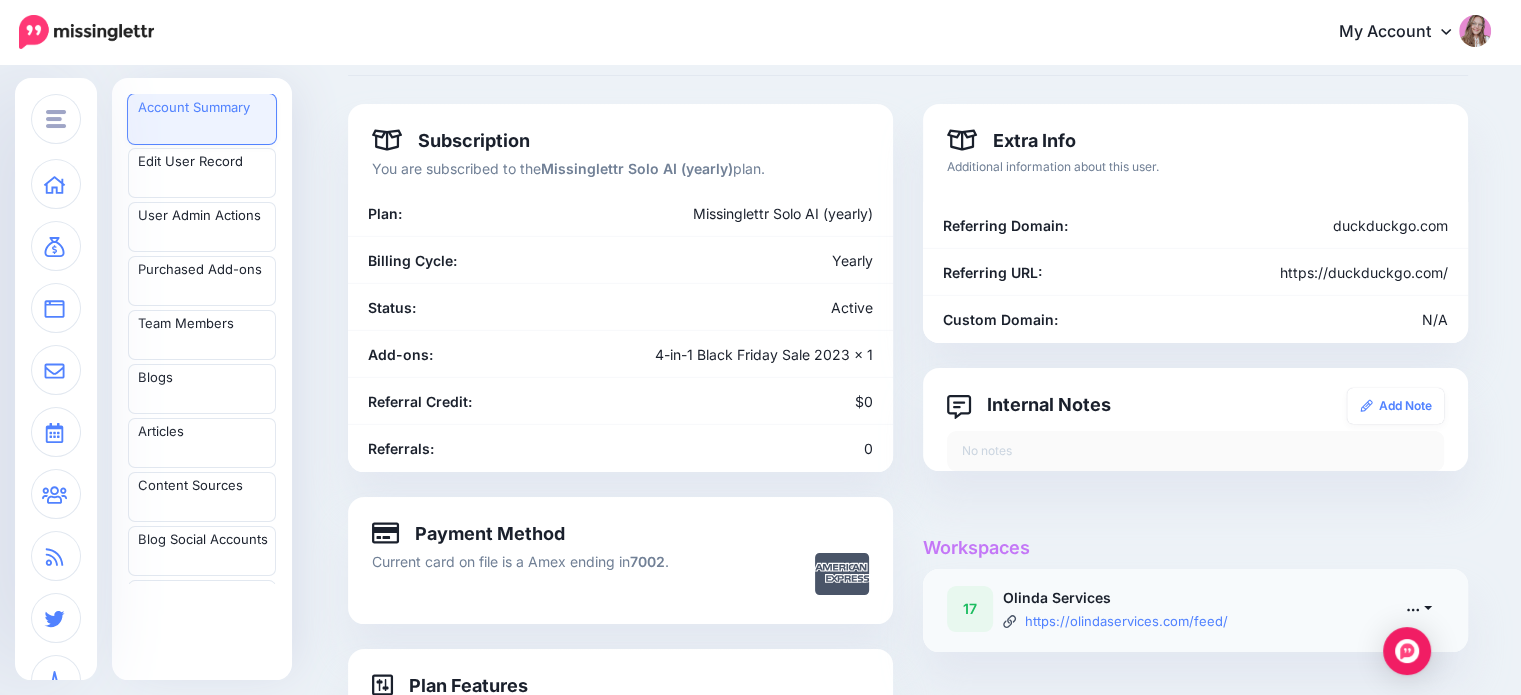 click 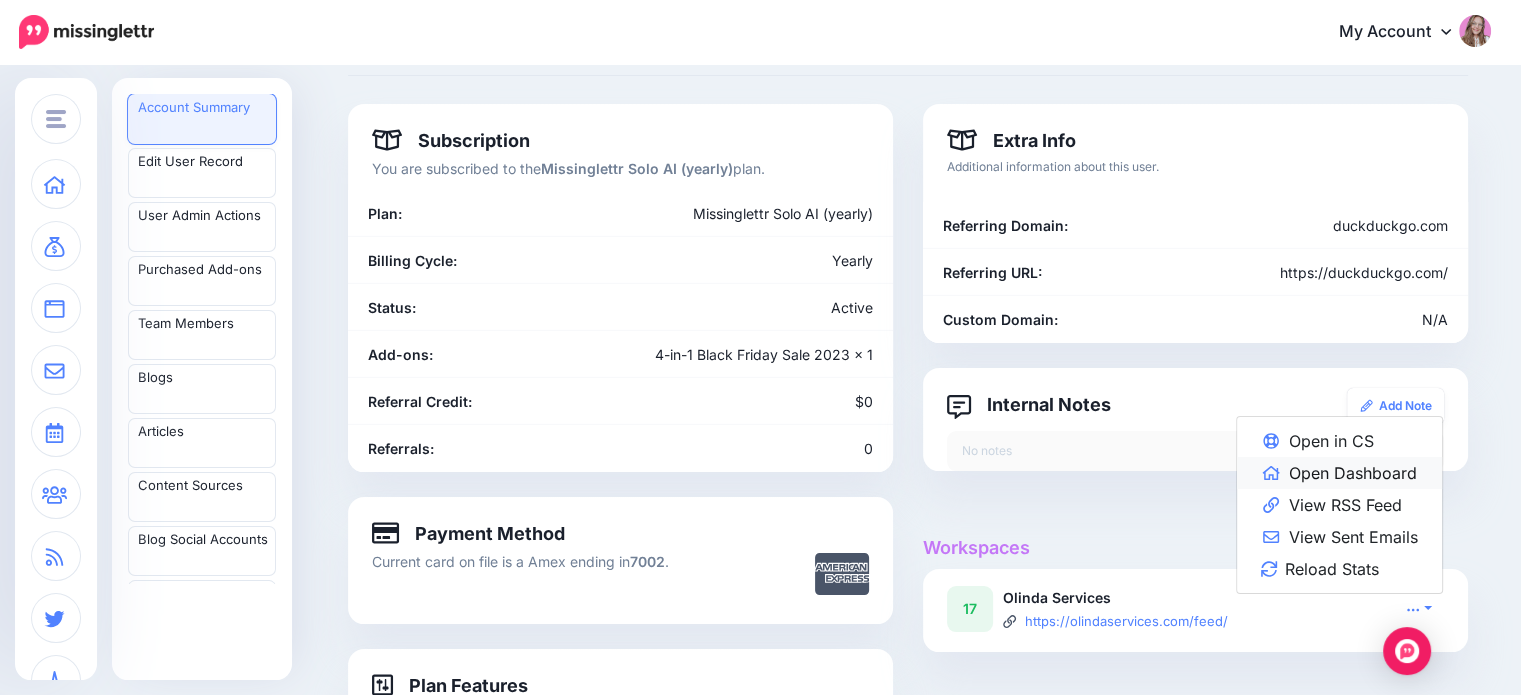 click on "Open Dashboard" at bounding box center [1339, 473] 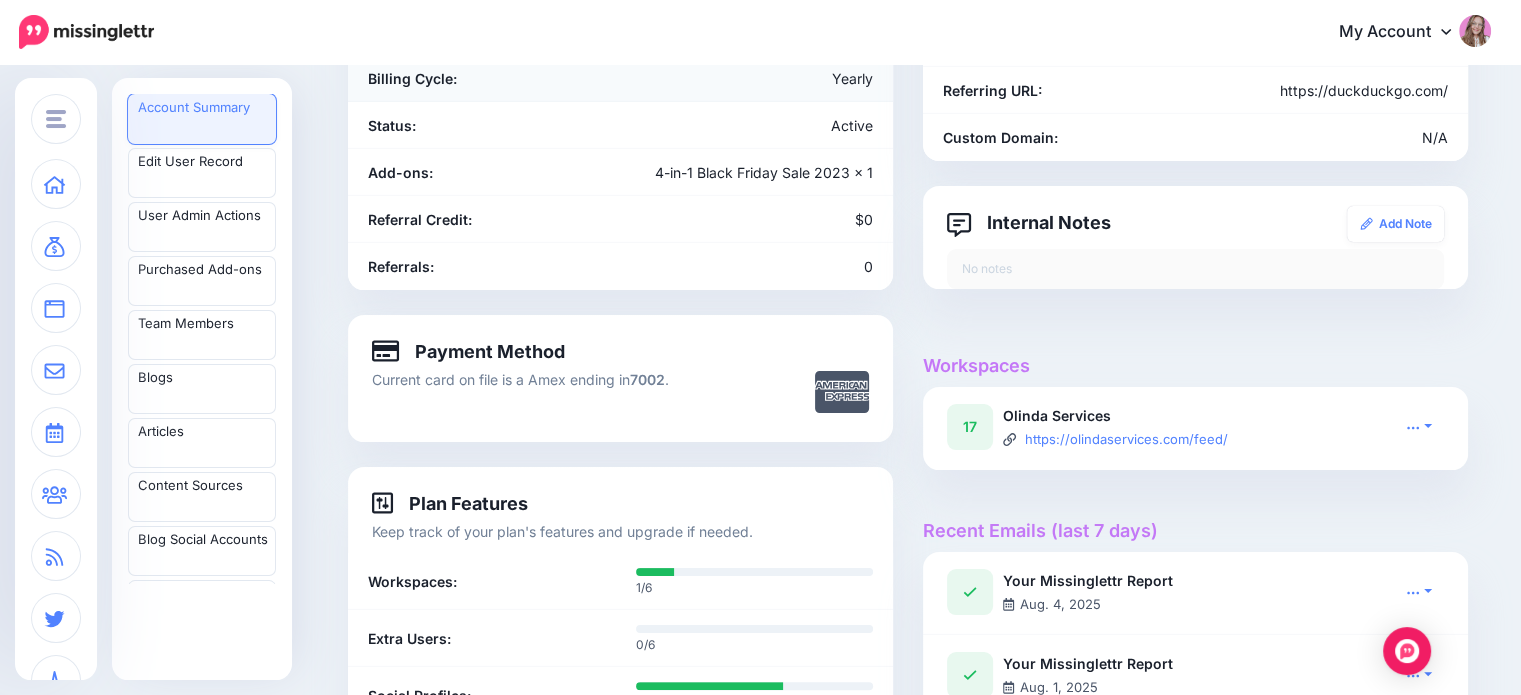 scroll, scrollTop: 0, scrollLeft: 0, axis: both 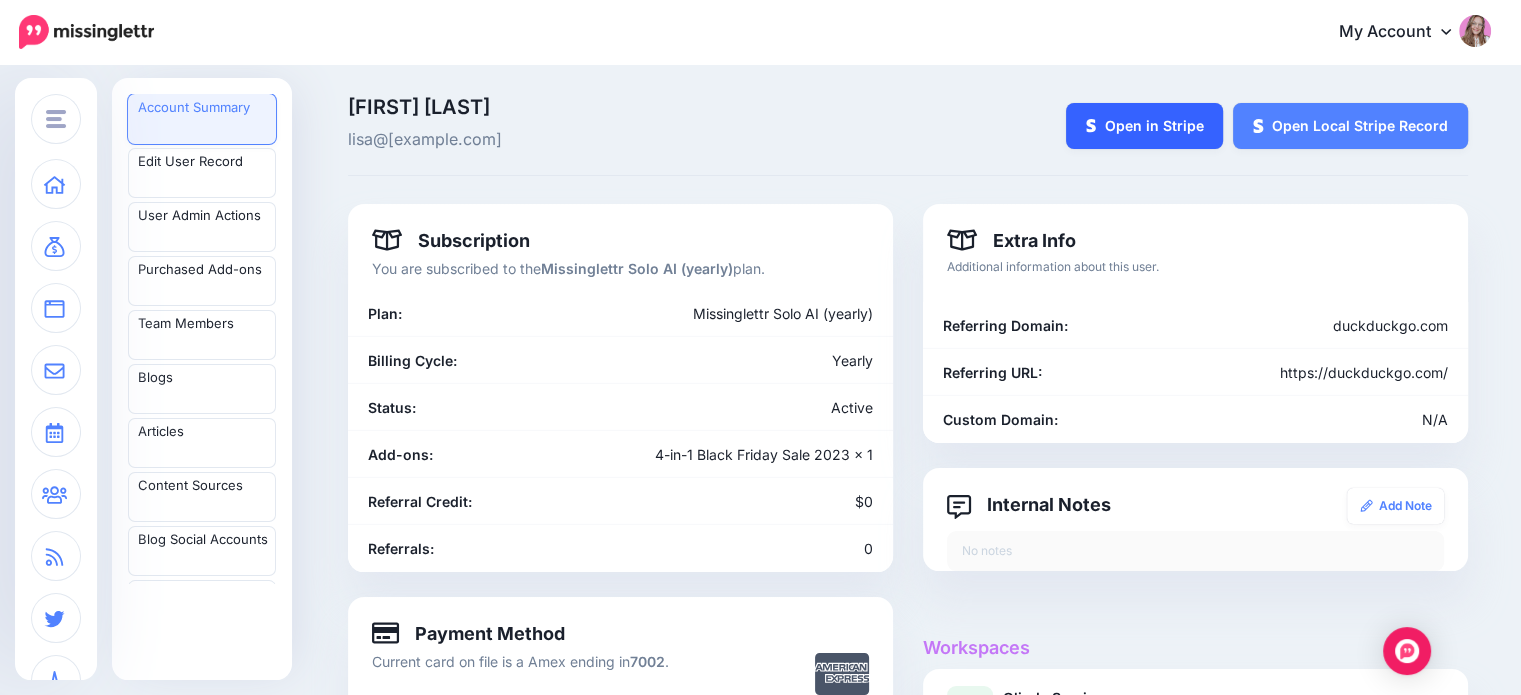 click on "Open in Stripe" at bounding box center [1145, 126] 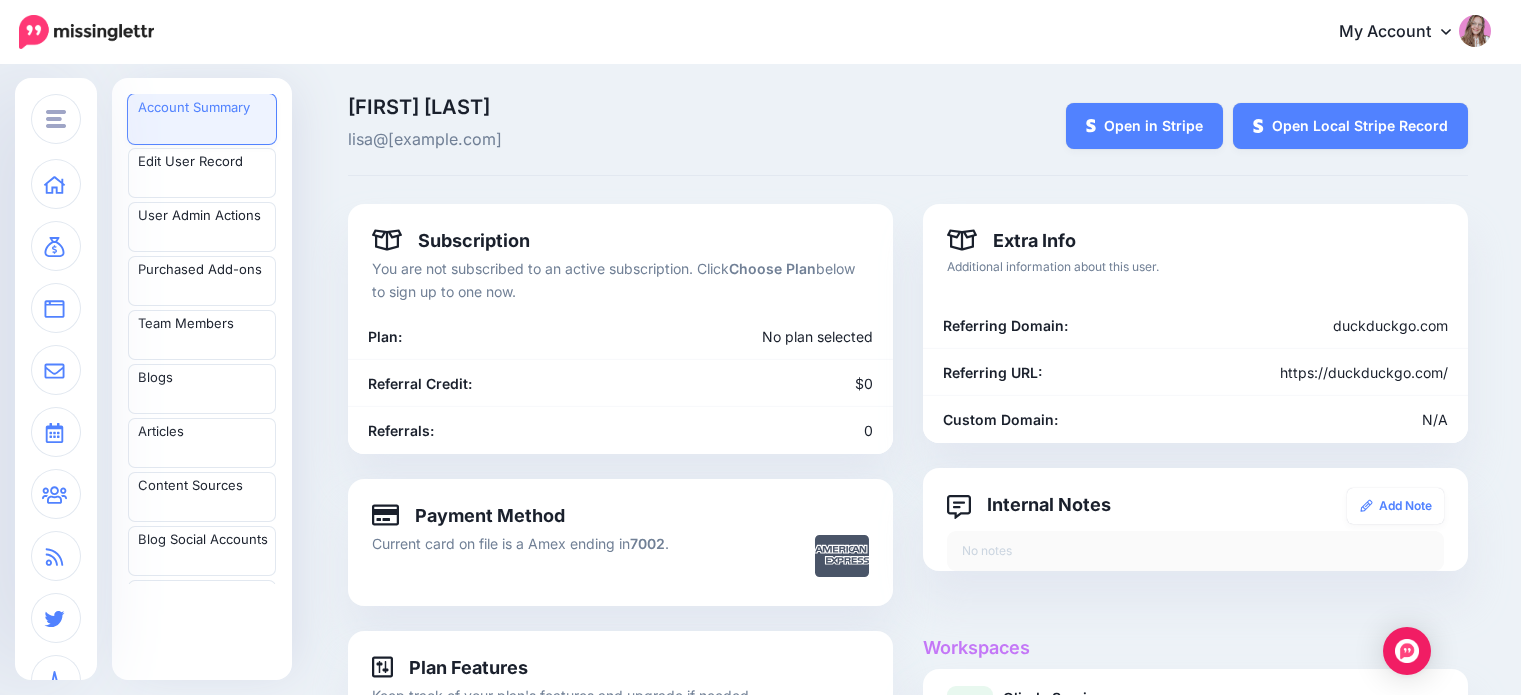 scroll, scrollTop: 0, scrollLeft: 0, axis: both 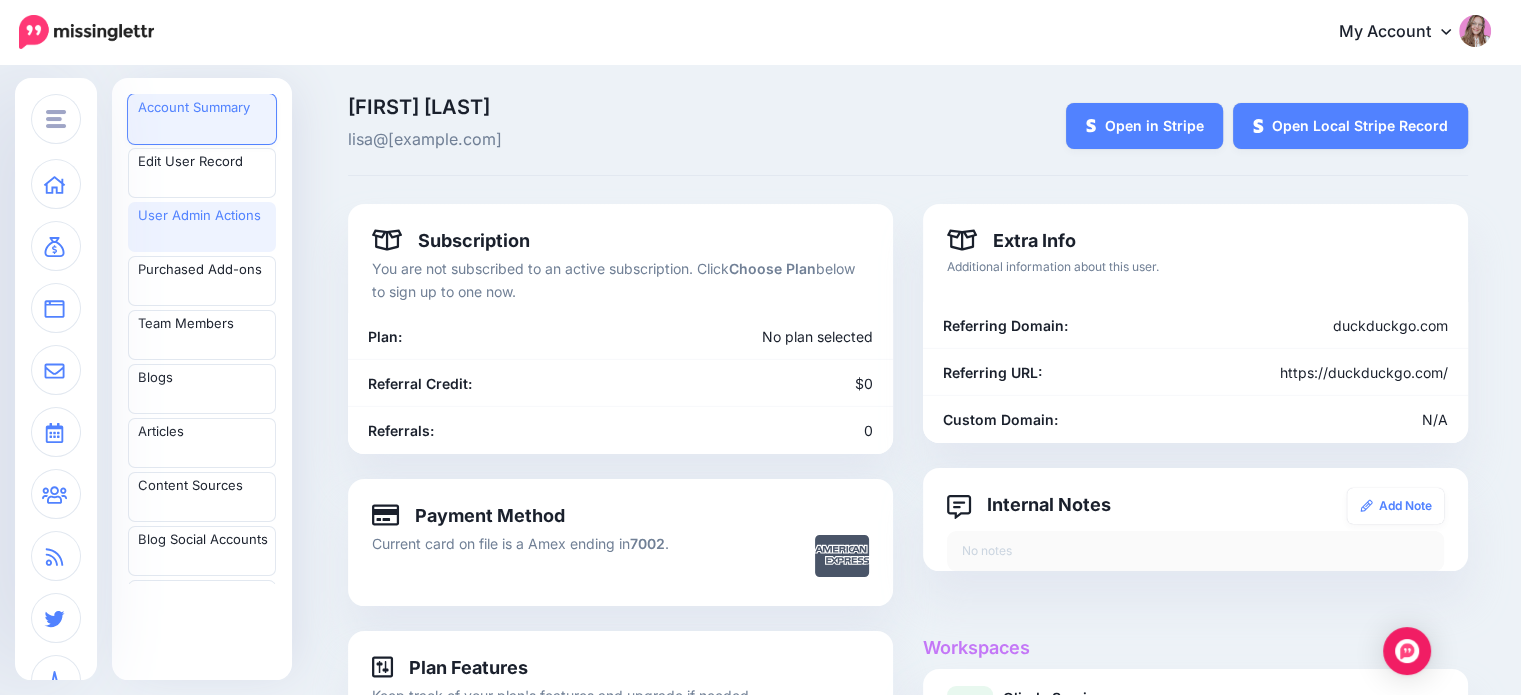 click on "User Admin Actions" at bounding box center (202, 227) 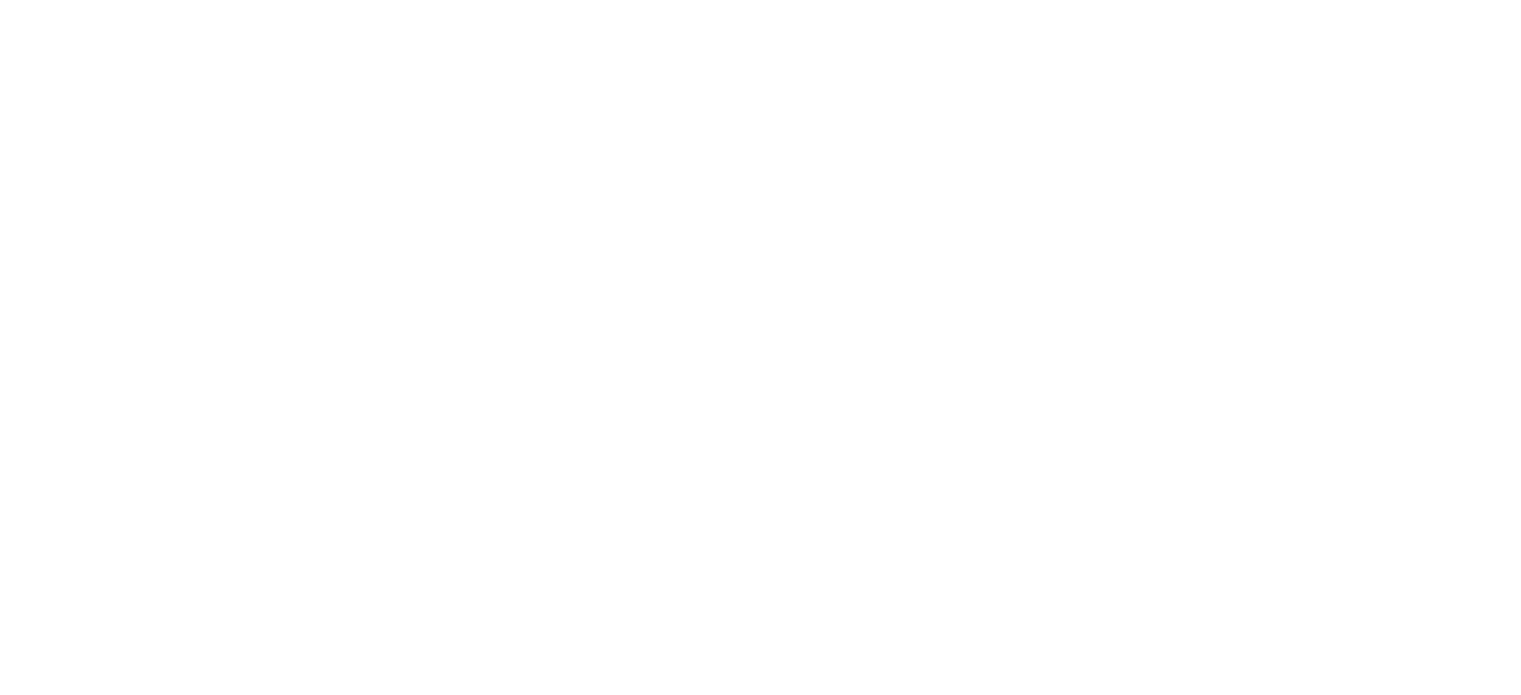 scroll, scrollTop: 0, scrollLeft: 0, axis: both 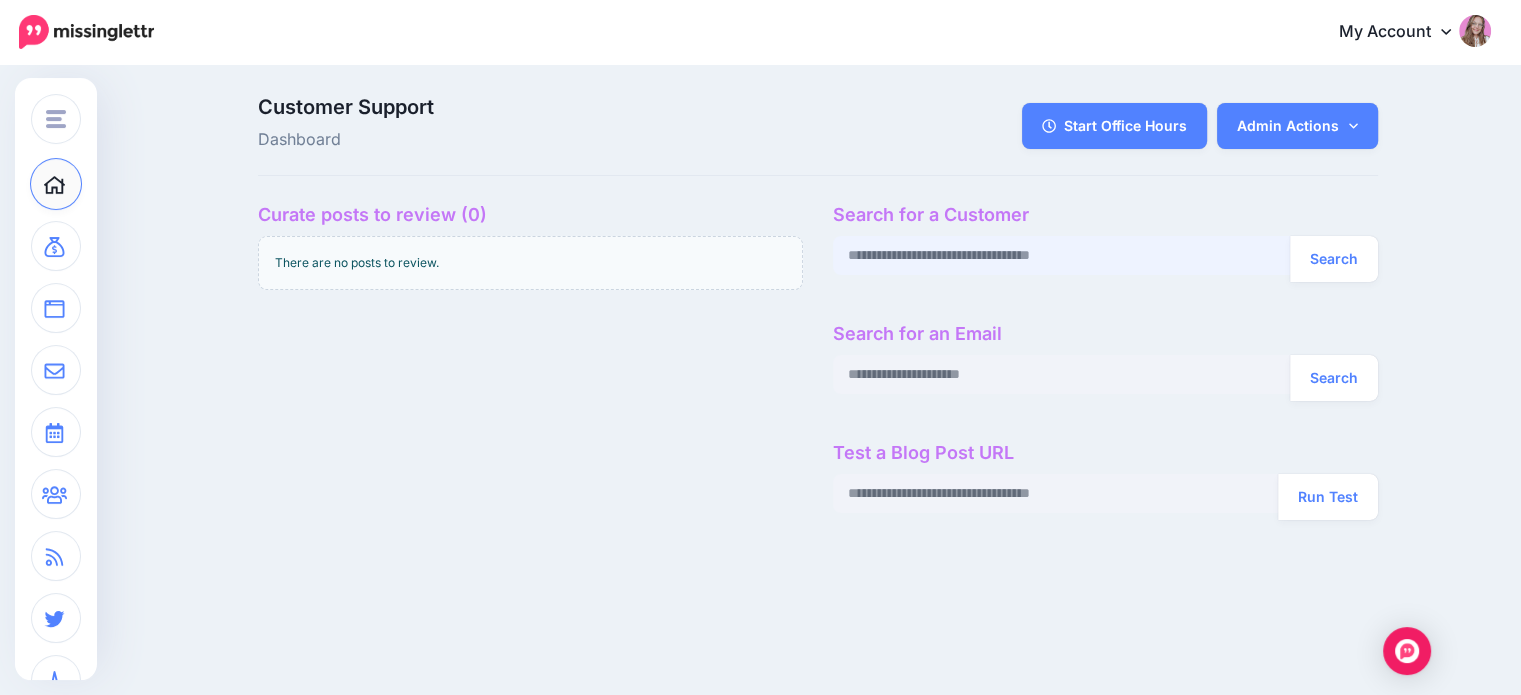click at bounding box center (1062, 255) 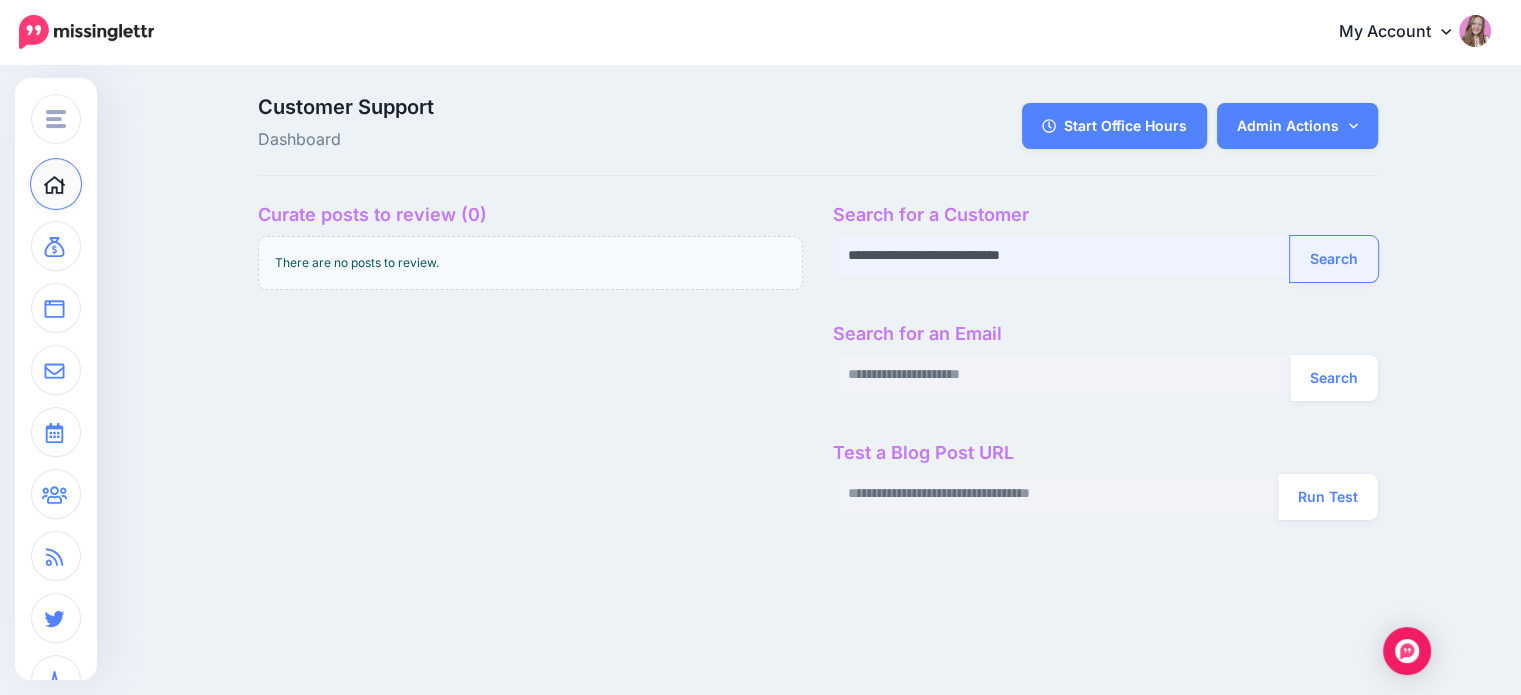 type on "**********" 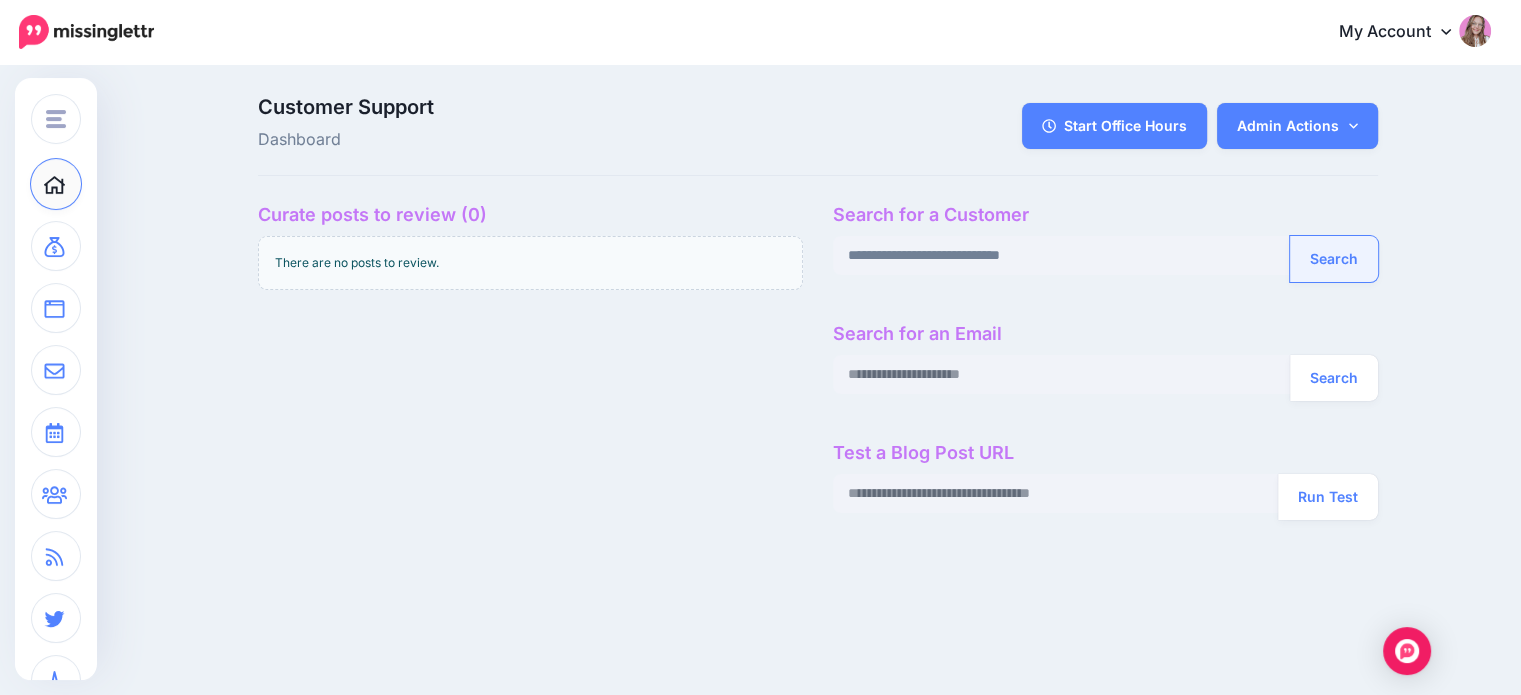 click on "Search" at bounding box center [1334, 259] 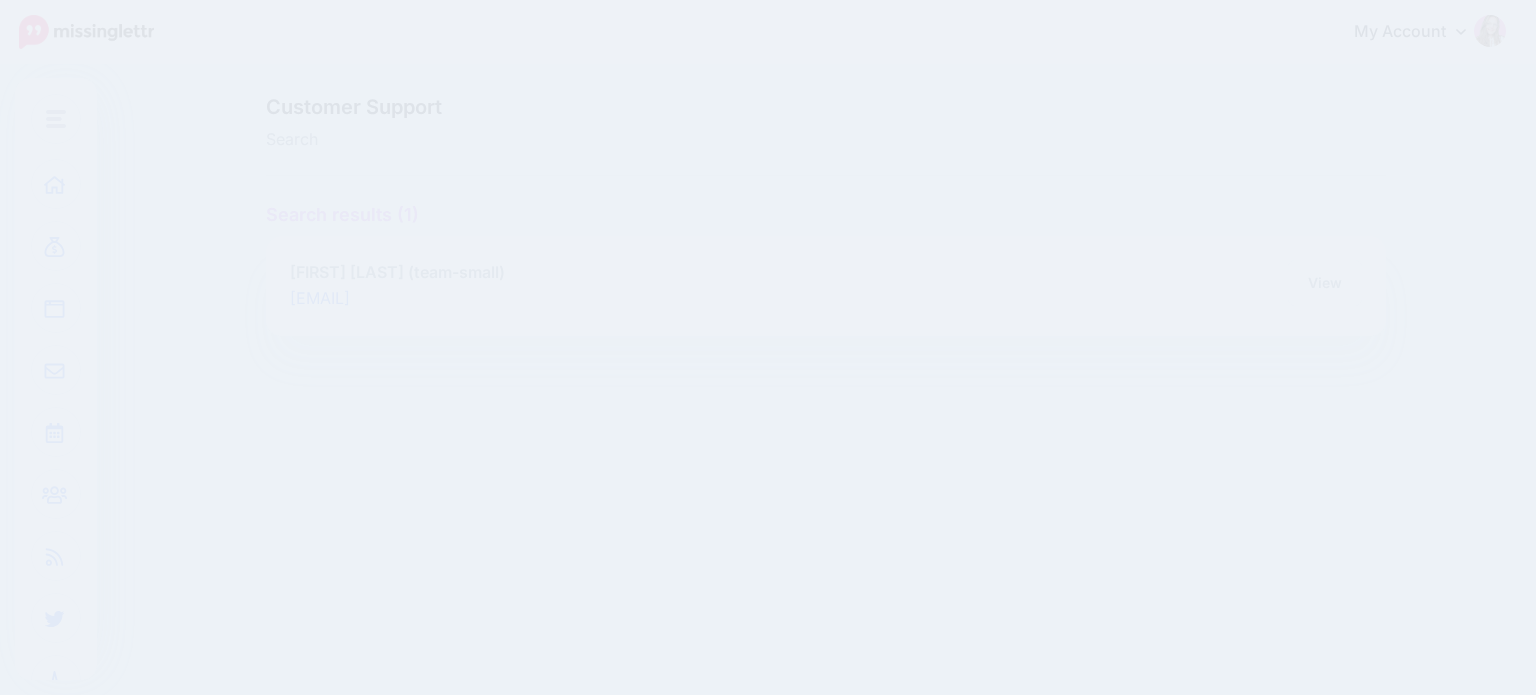 scroll, scrollTop: 0, scrollLeft: 0, axis: both 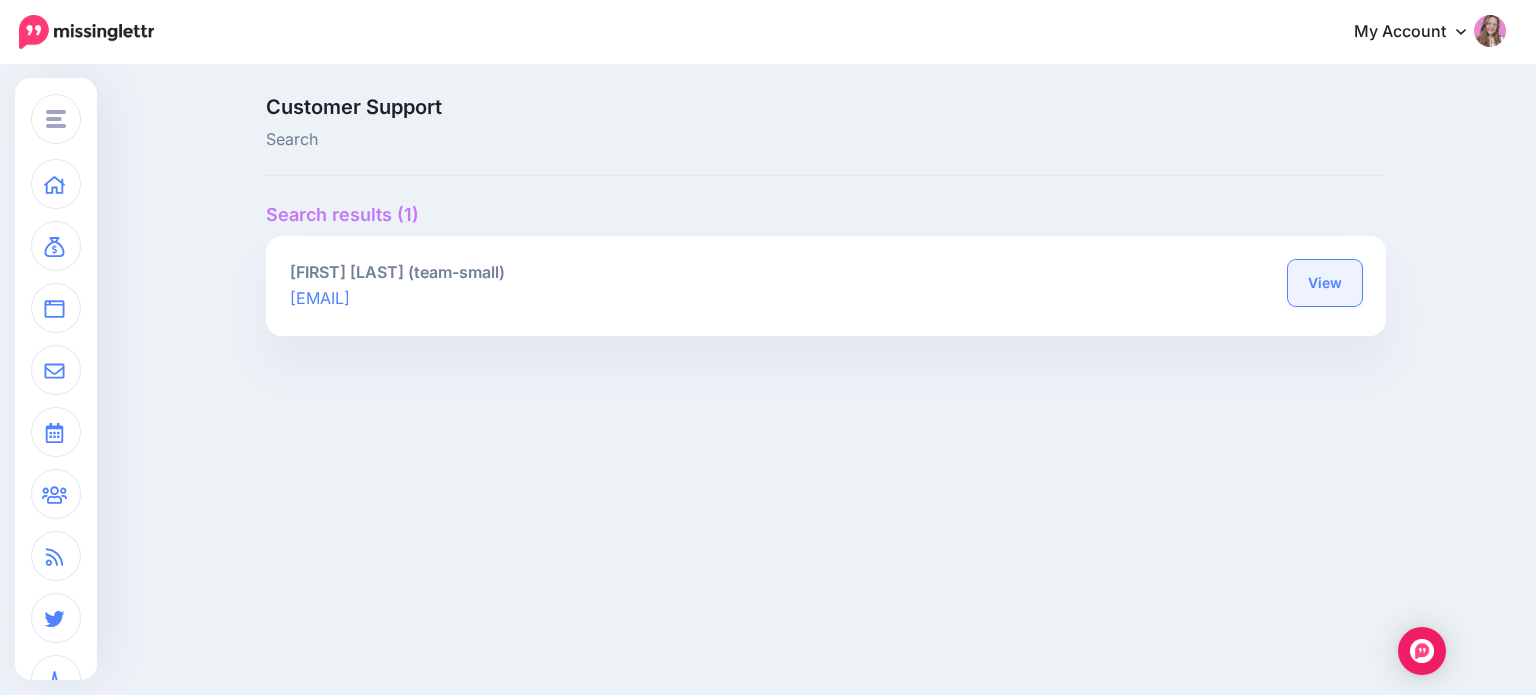 click on "View" at bounding box center (1325, 283) 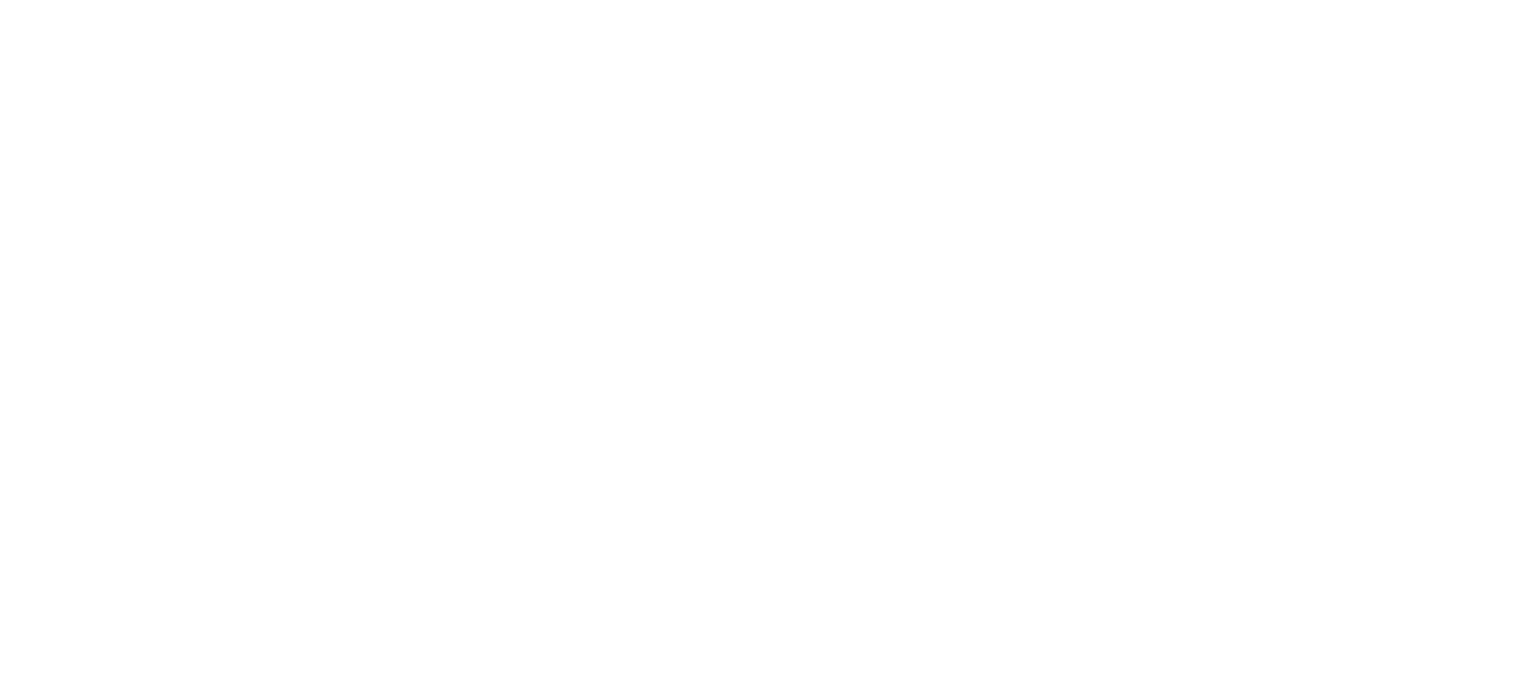 scroll, scrollTop: 0, scrollLeft: 0, axis: both 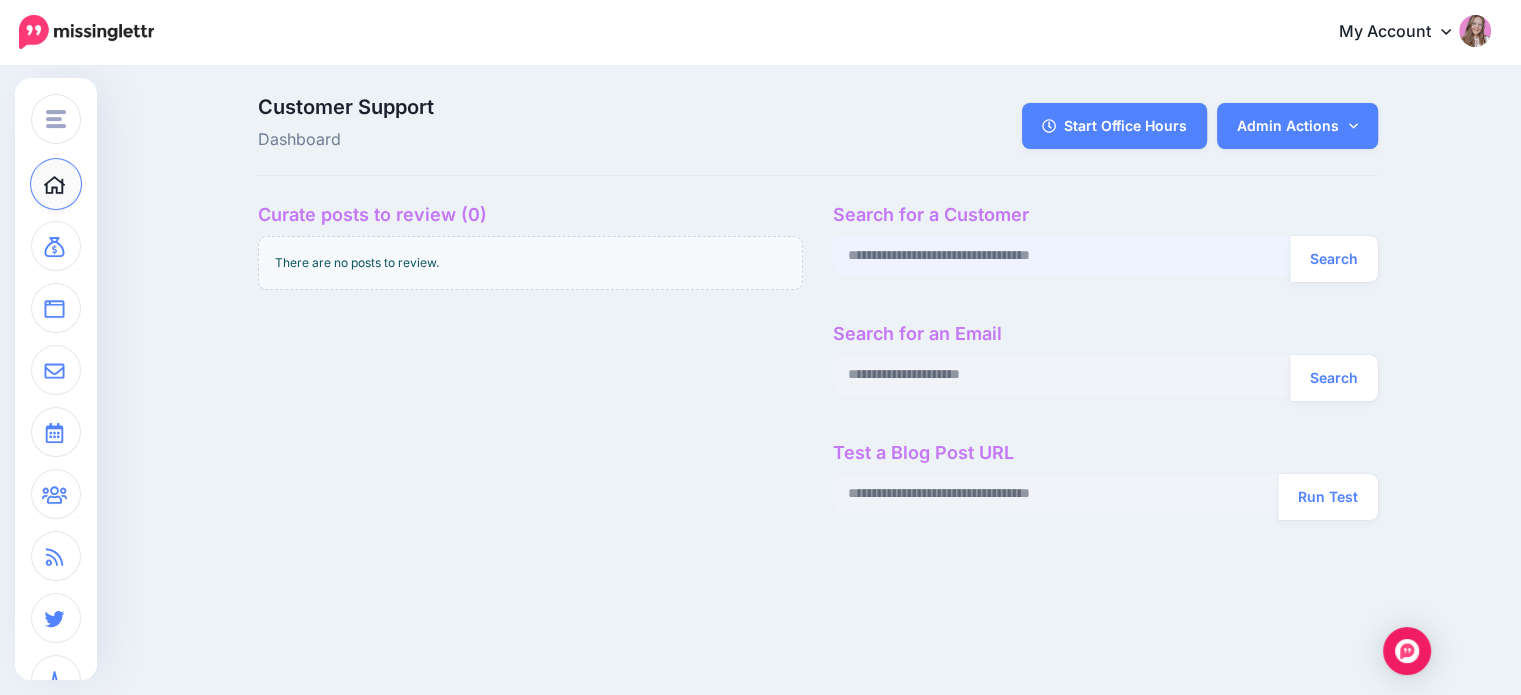 click at bounding box center [1062, 255] 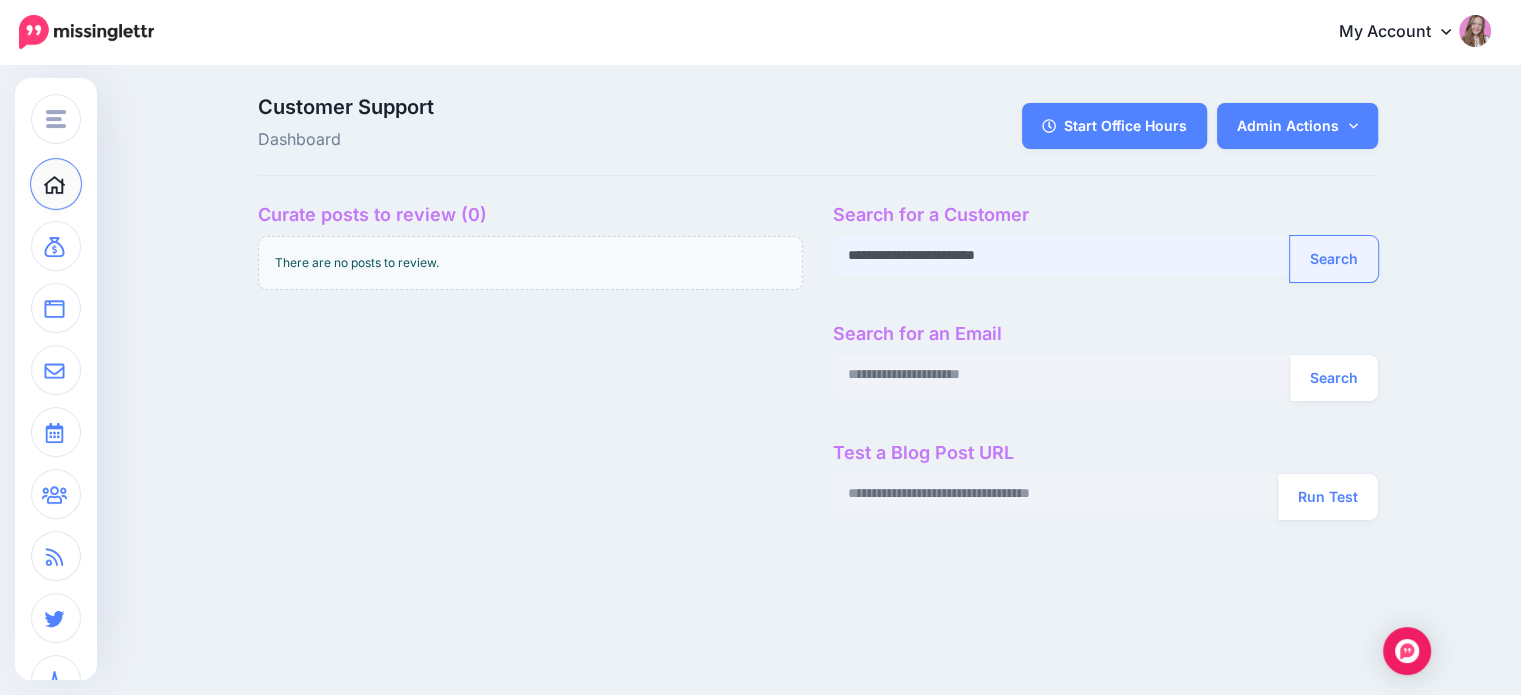 type on "**********" 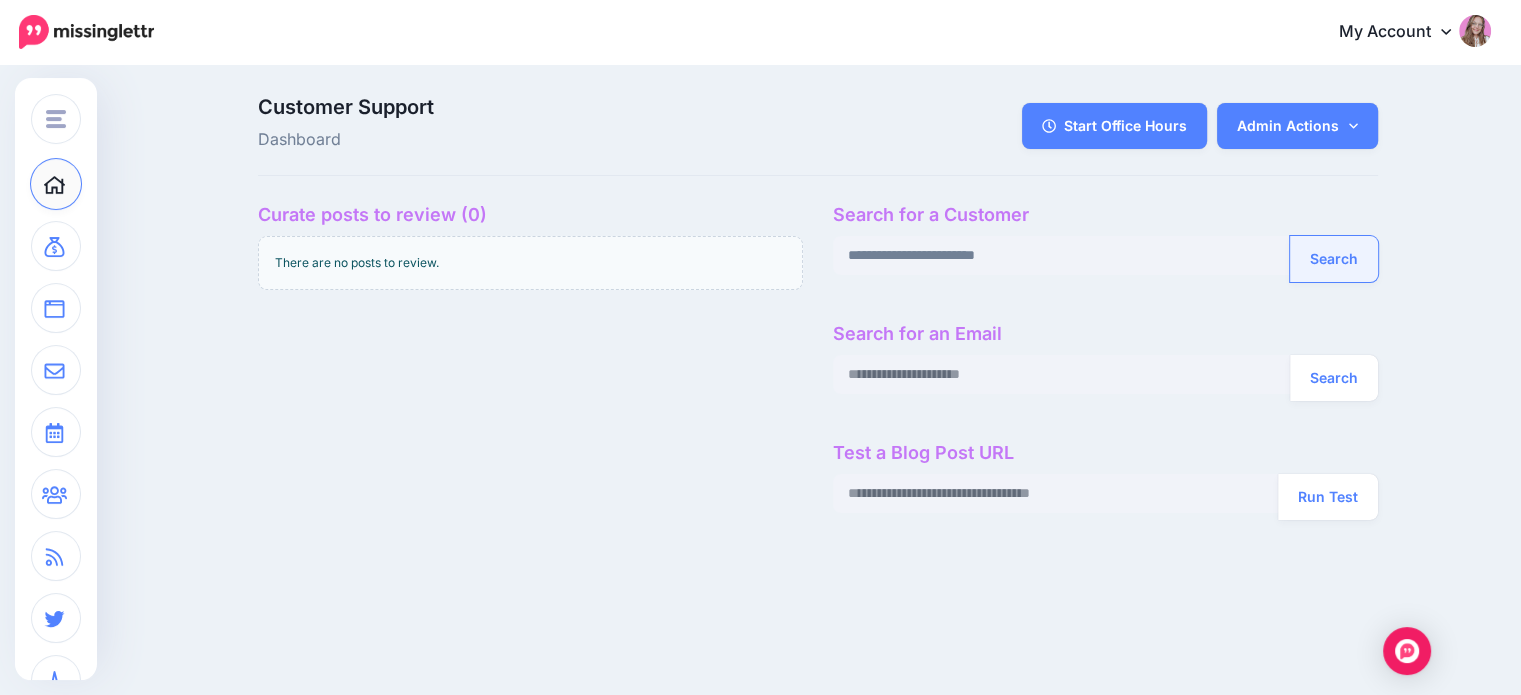 click on "Search" at bounding box center [1334, 259] 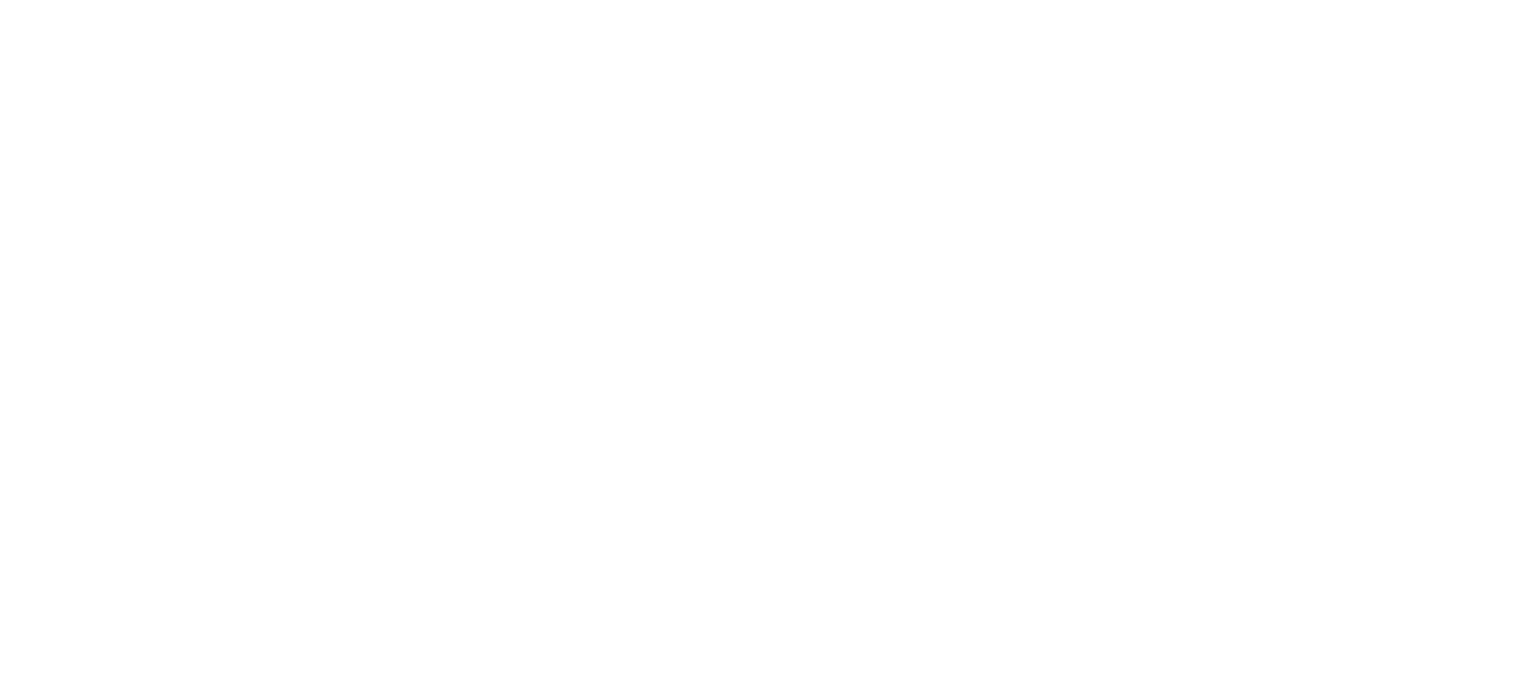 scroll, scrollTop: 0, scrollLeft: 0, axis: both 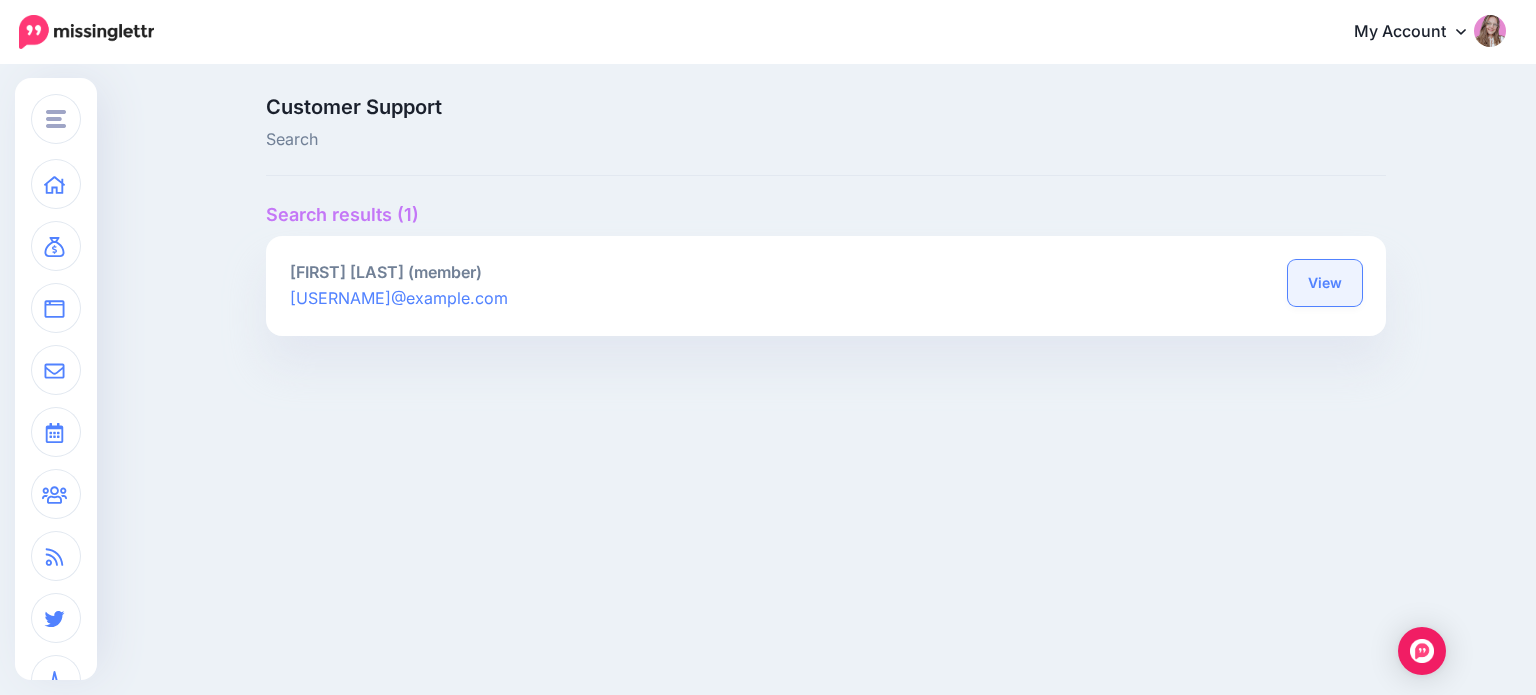 click on "View" at bounding box center (1325, 283) 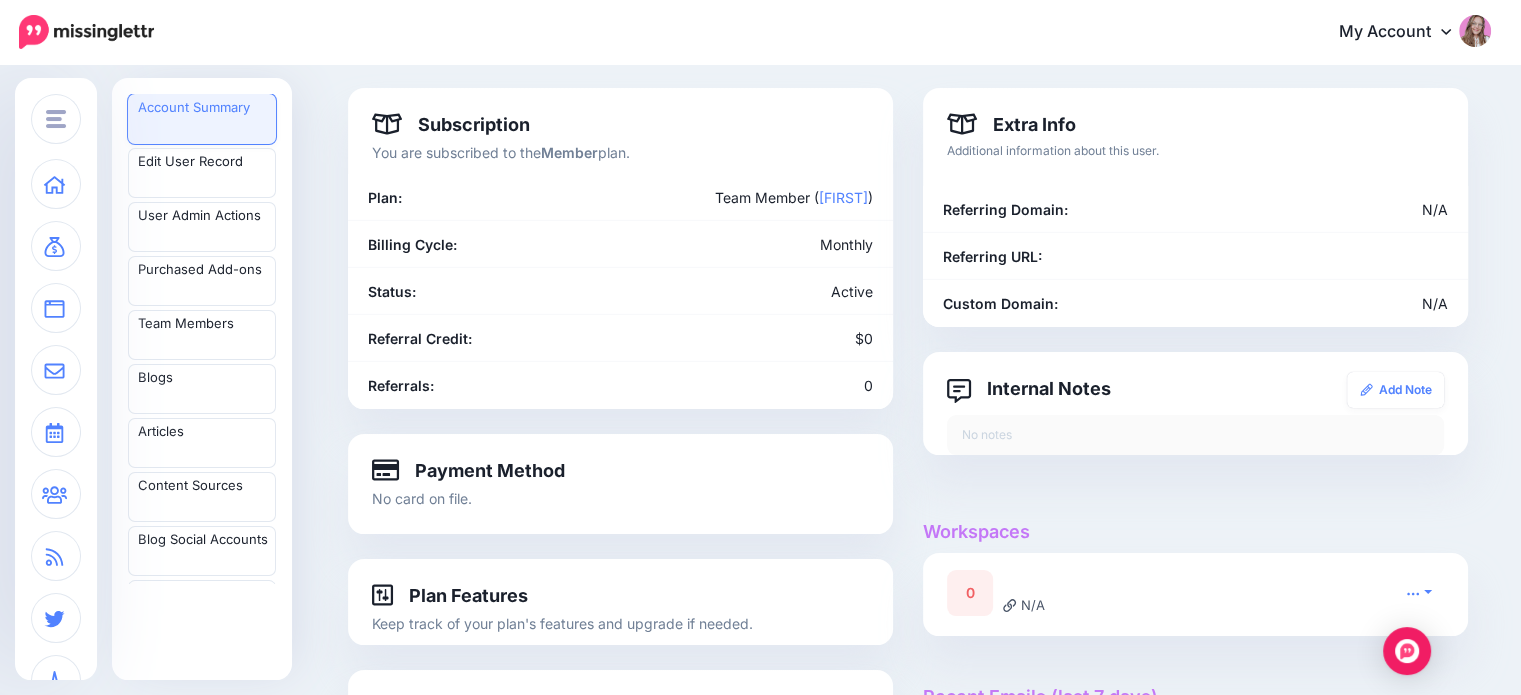 scroll, scrollTop: 0, scrollLeft: 0, axis: both 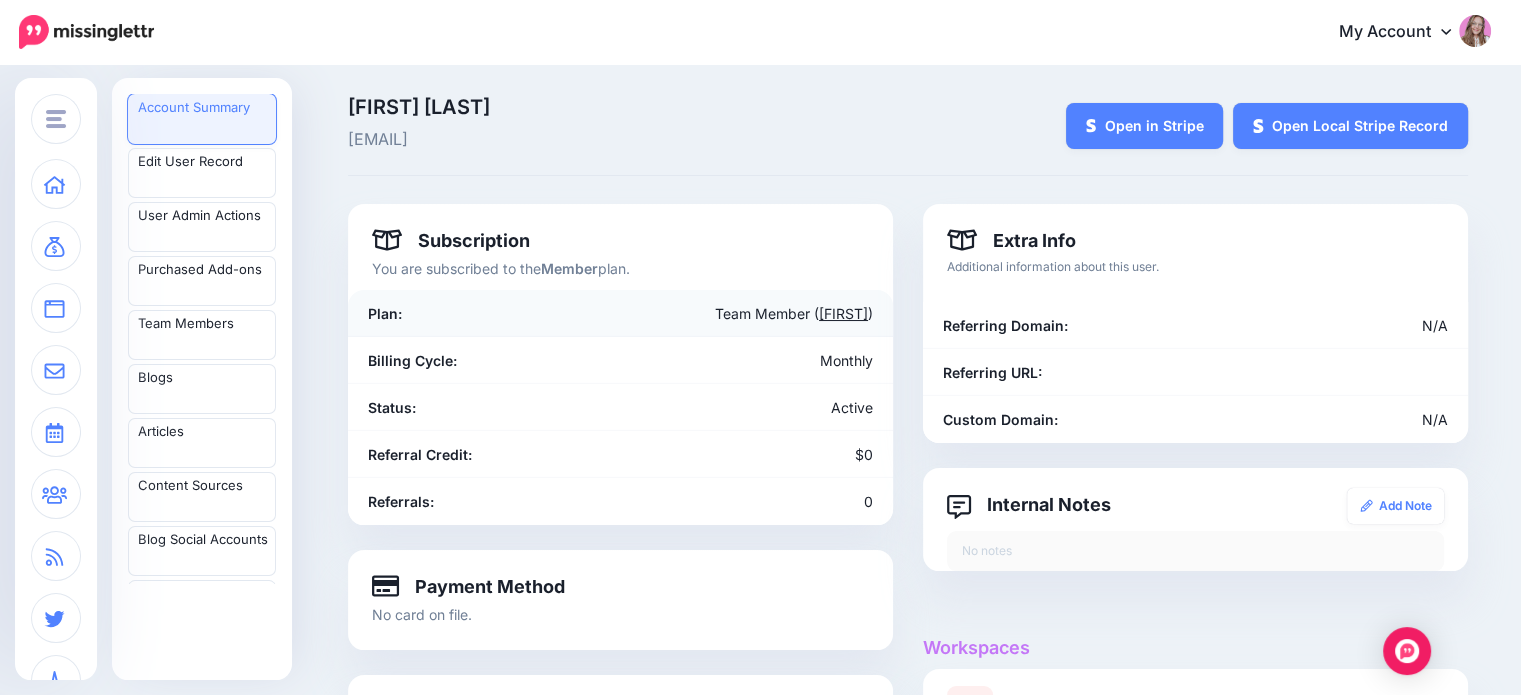 click on "zachary" at bounding box center [843, 313] 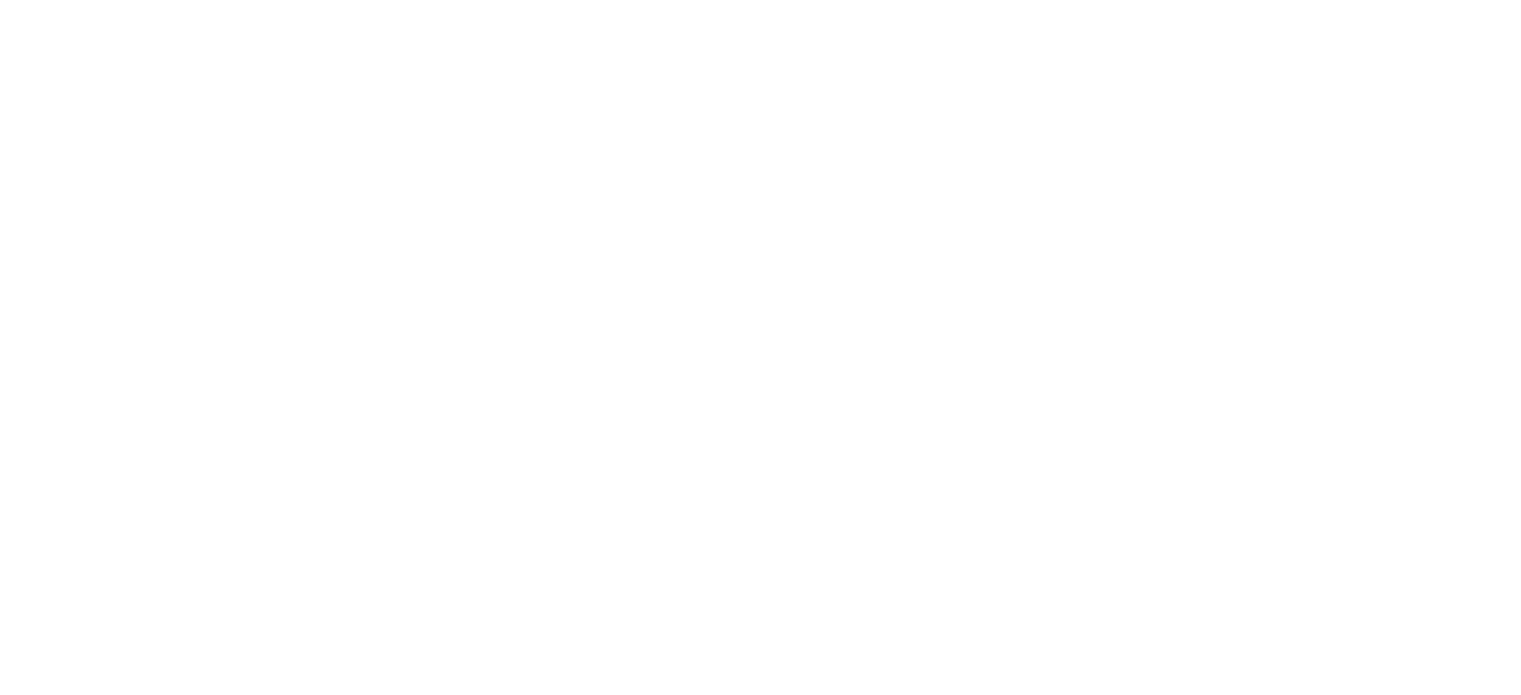 scroll, scrollTop: 0, scrollLeft: 0, axis: both 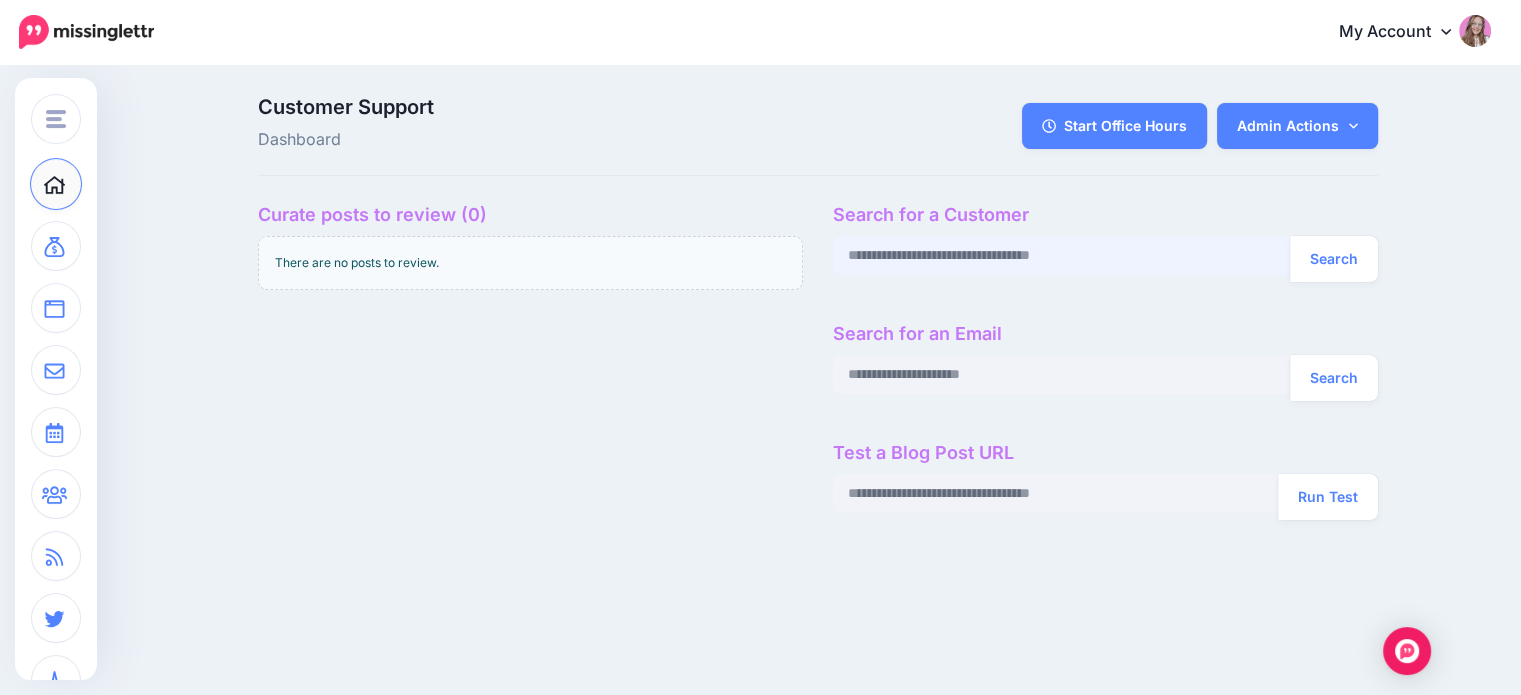 click at bounding box center (1062, 255) 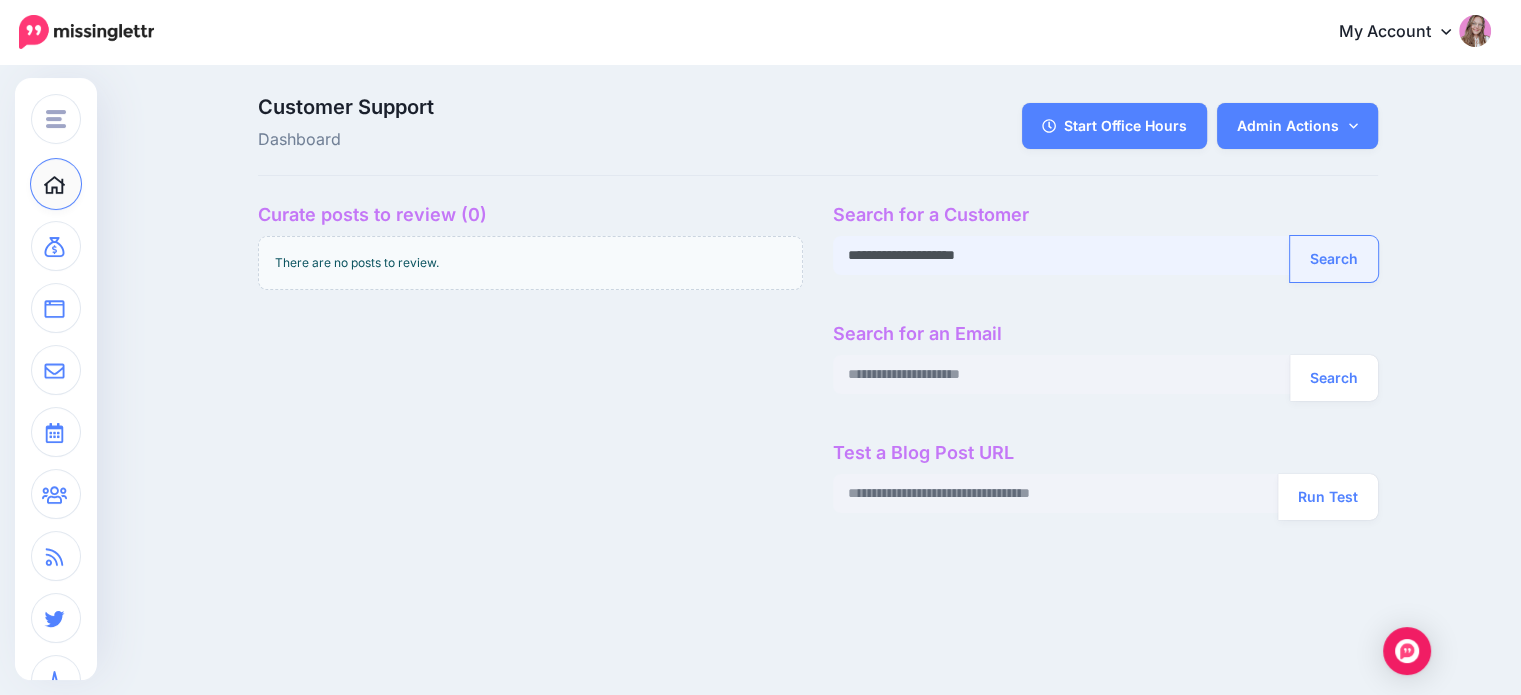 type on "**********" 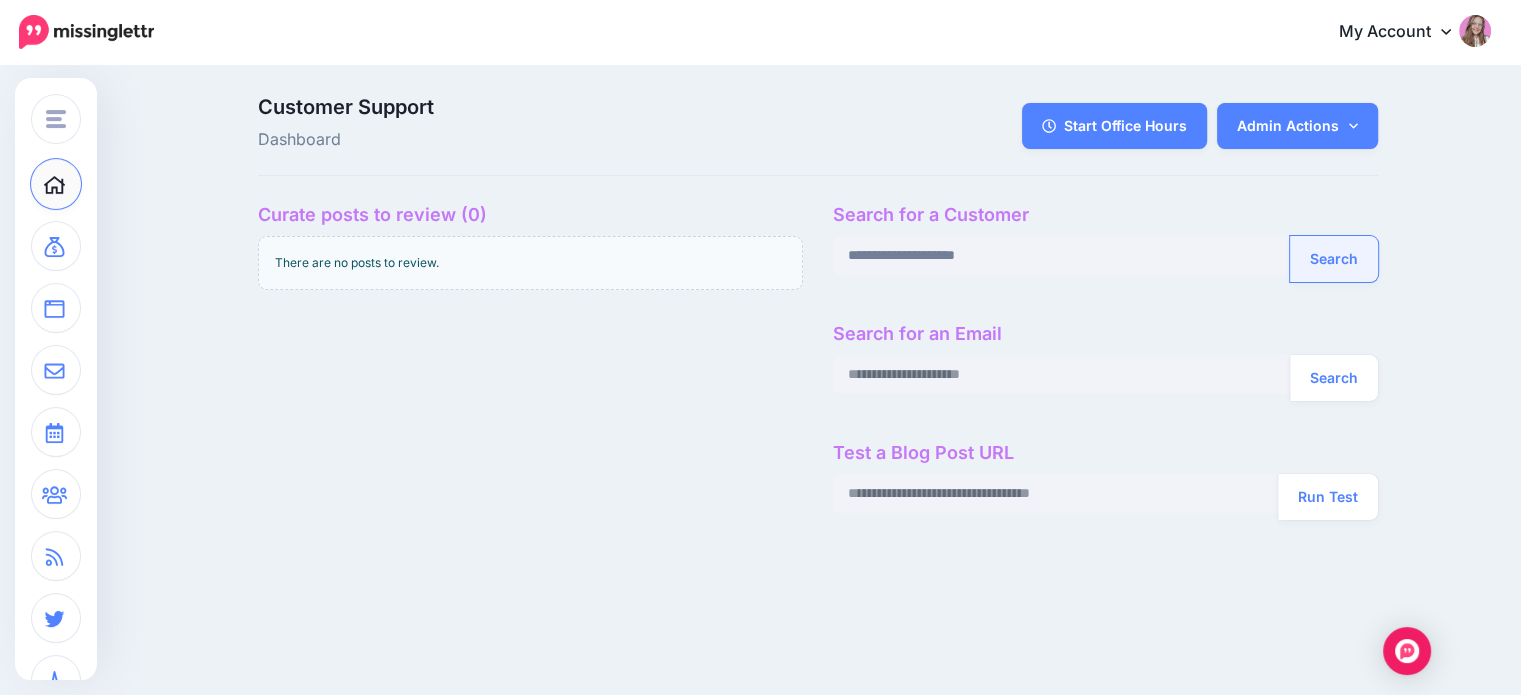 drag, startPoint x: 1332, startPoint y: 251, endPoint x: 1316, endPoint y: 256, distance: 16.763054 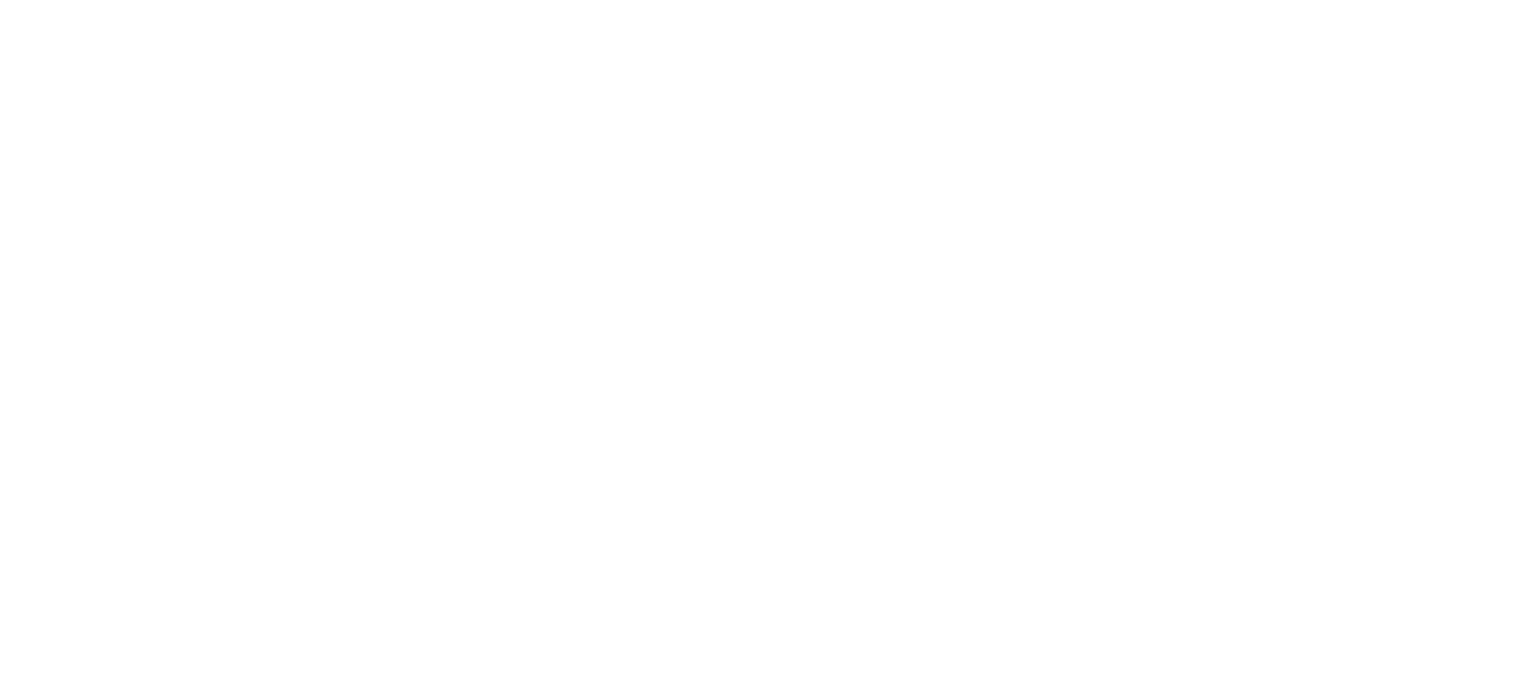 scroll, scrollTop: 0, scrollLeft: 0, axis: both 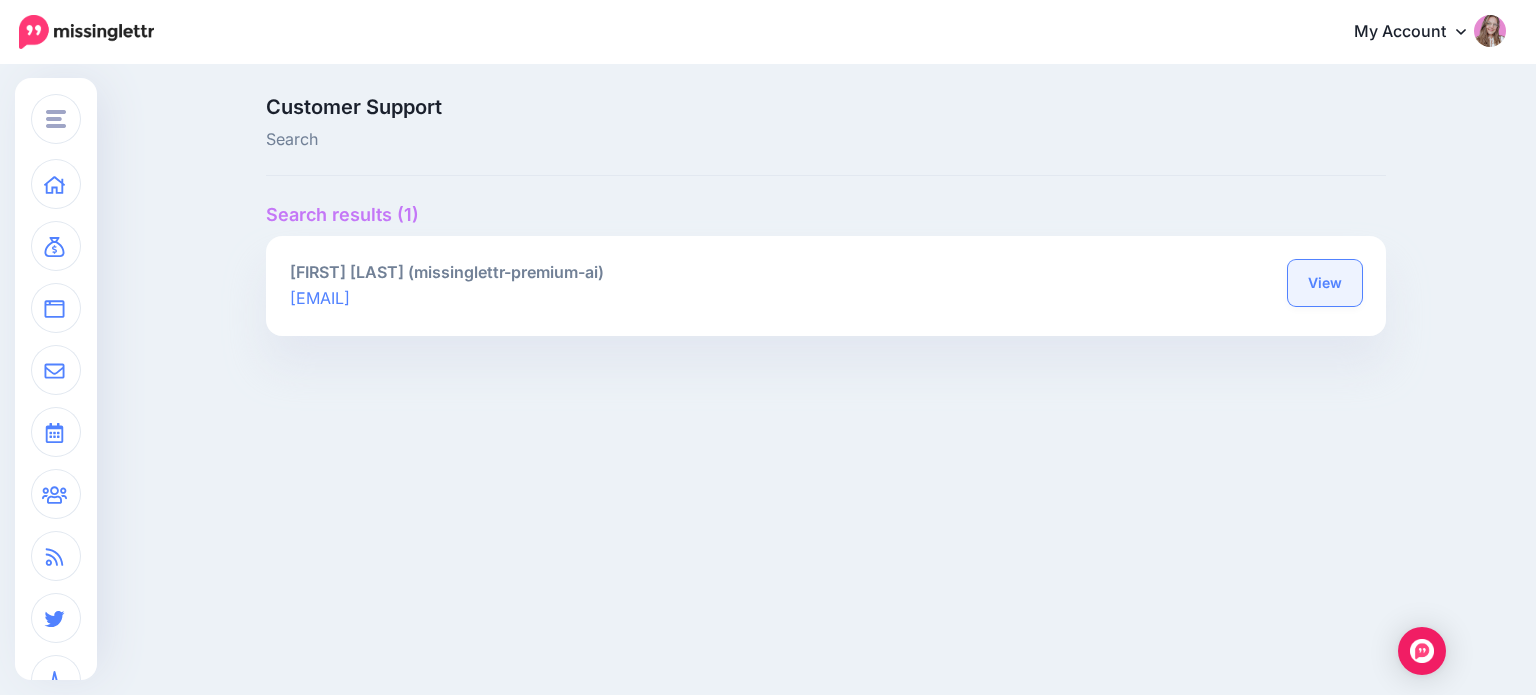 click on "View" at bounding box center [1325, 283] 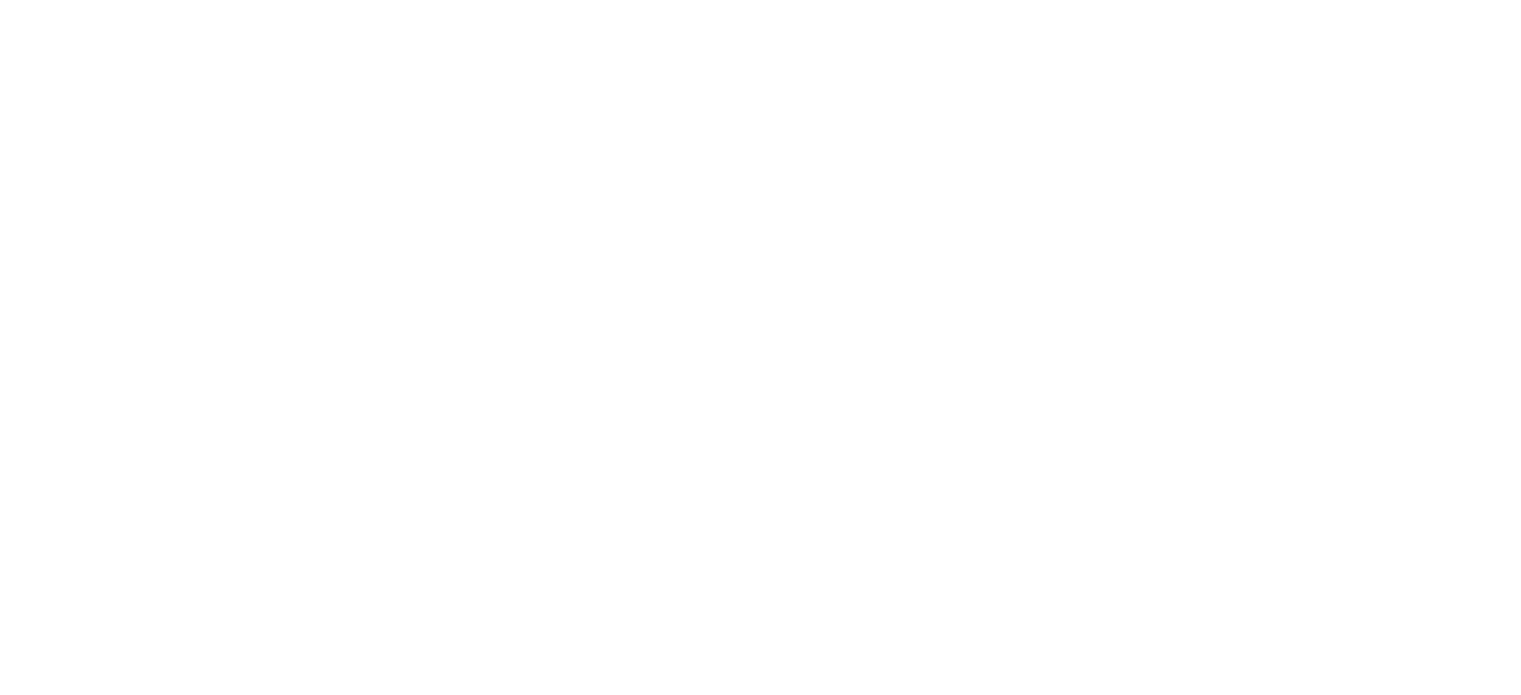 scroll, scrollTop: 0, scrollLeft: 0, axis: both 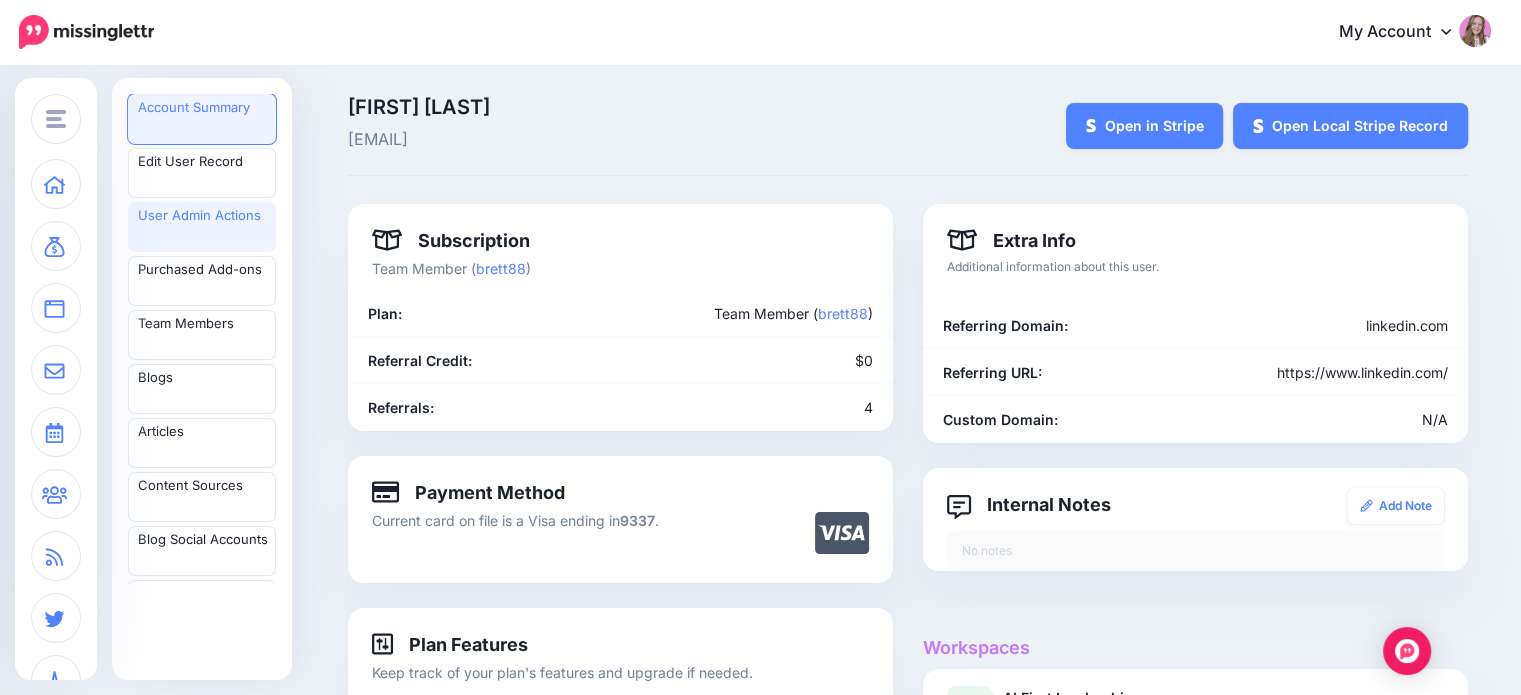 click on "User Admin Actions" at bounding box center (202, 227) 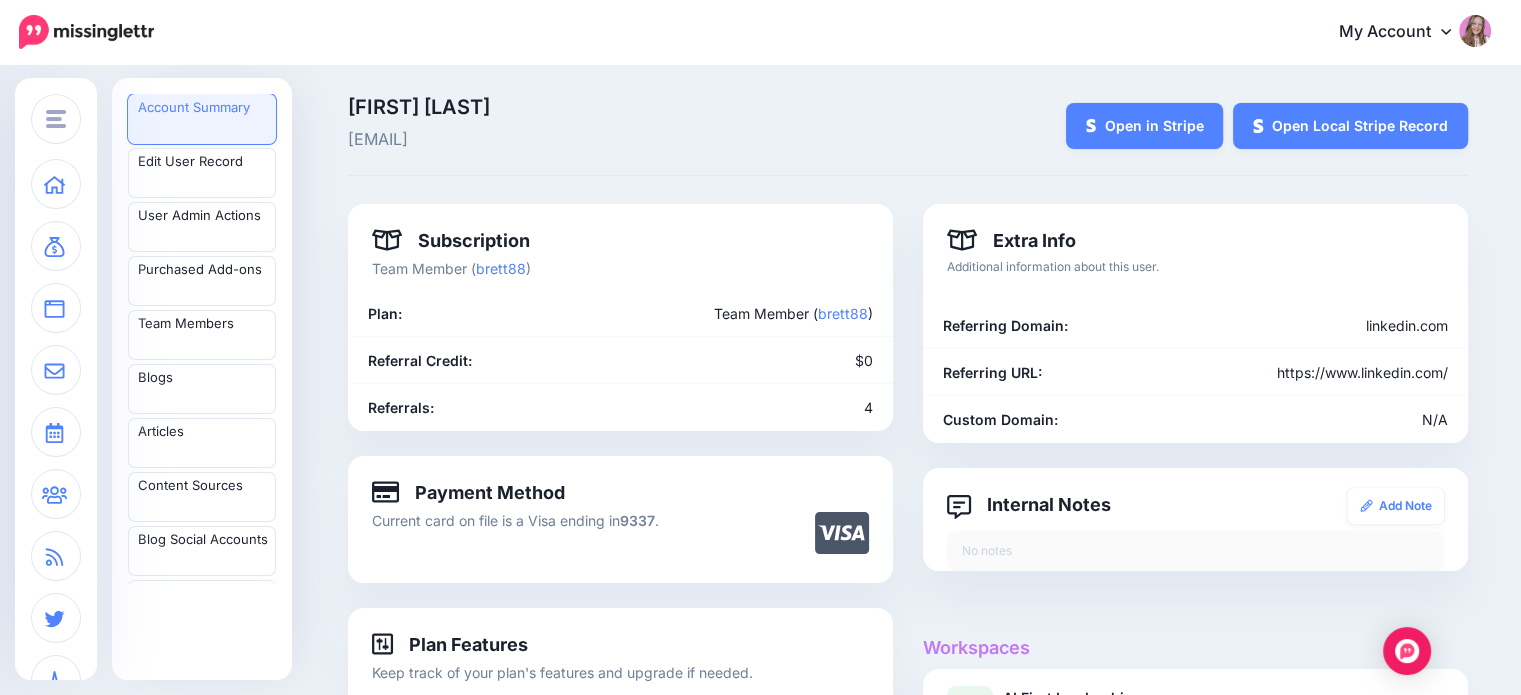 click on "[EMAIL]" at bounding box center [716, 140] 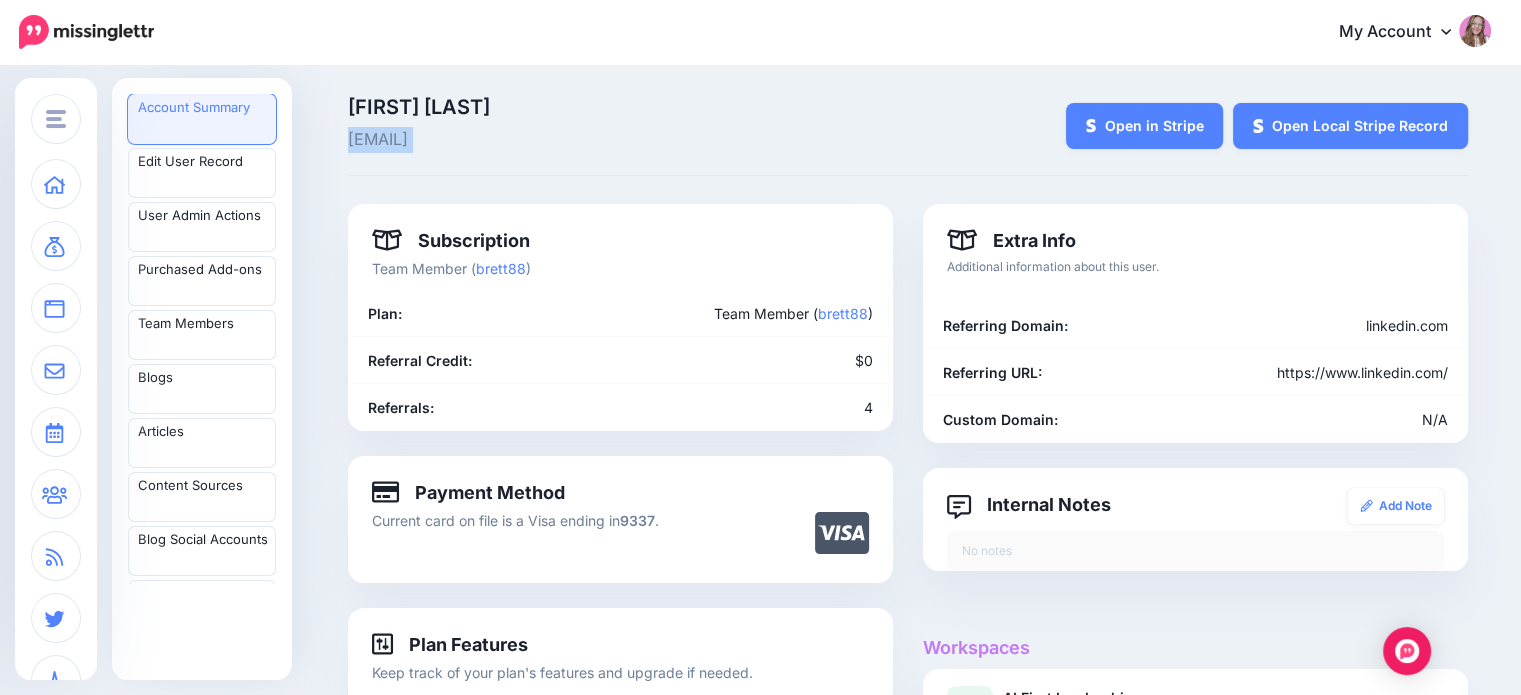 click on "[EMAIL]" at bounding box center (716, 140) 